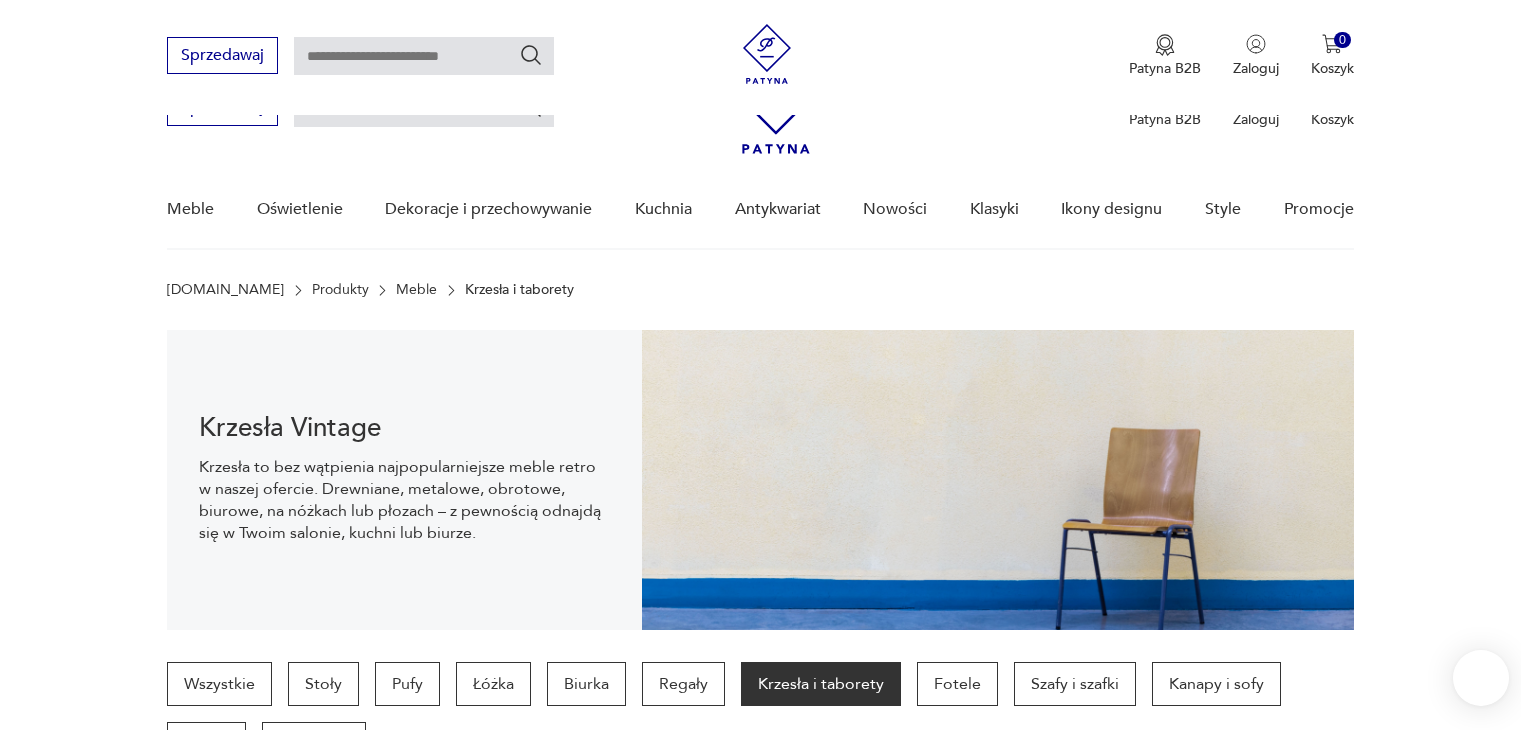 scroll, scrollTop: 329, scrollLeft: 0, axis: vertical 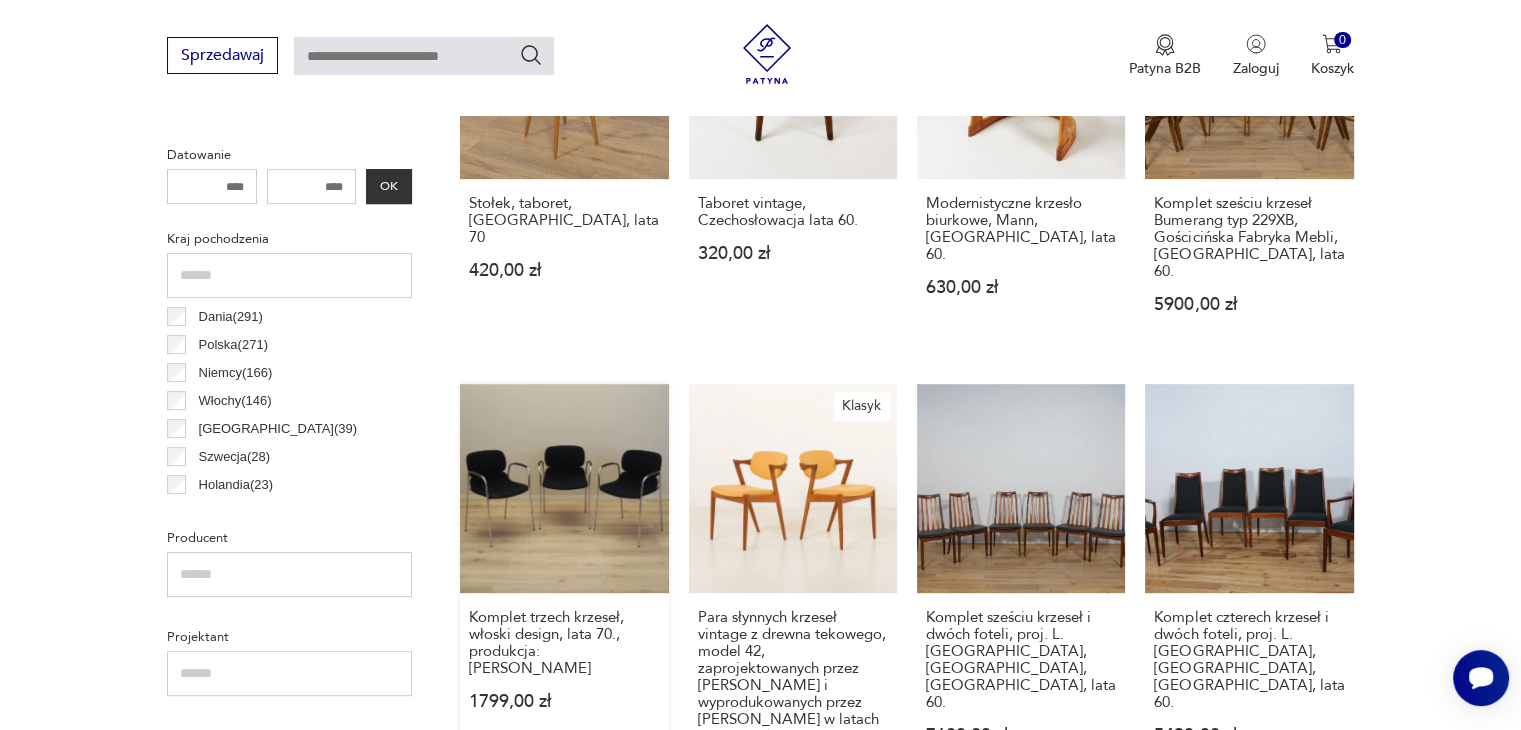 click on "Komplet trzech krzeseł, włoski design, lata 70., produkcja: Włochy 1799,00 zł" at bounding box center [564, 600] 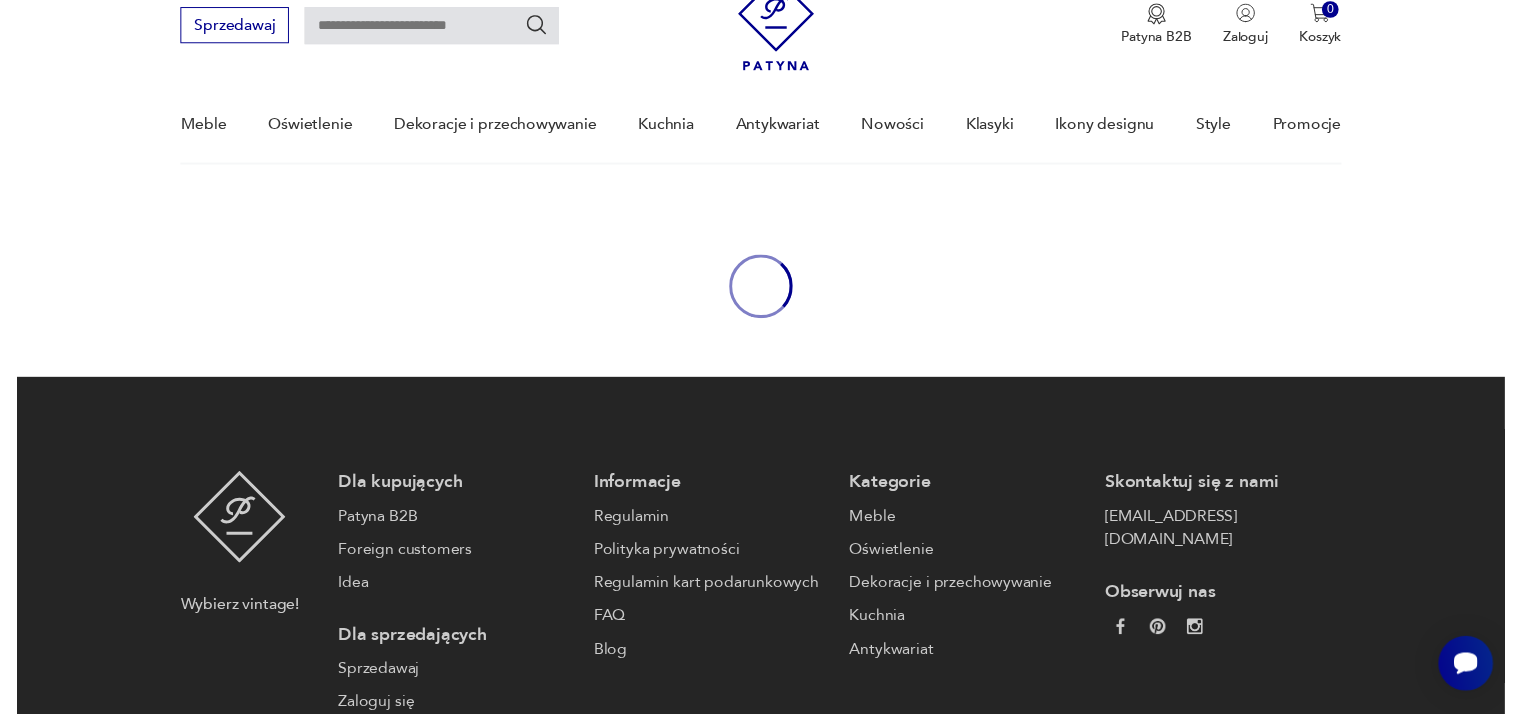 scroll, scrollTop: 0, scrollLeft: 0, axis: both 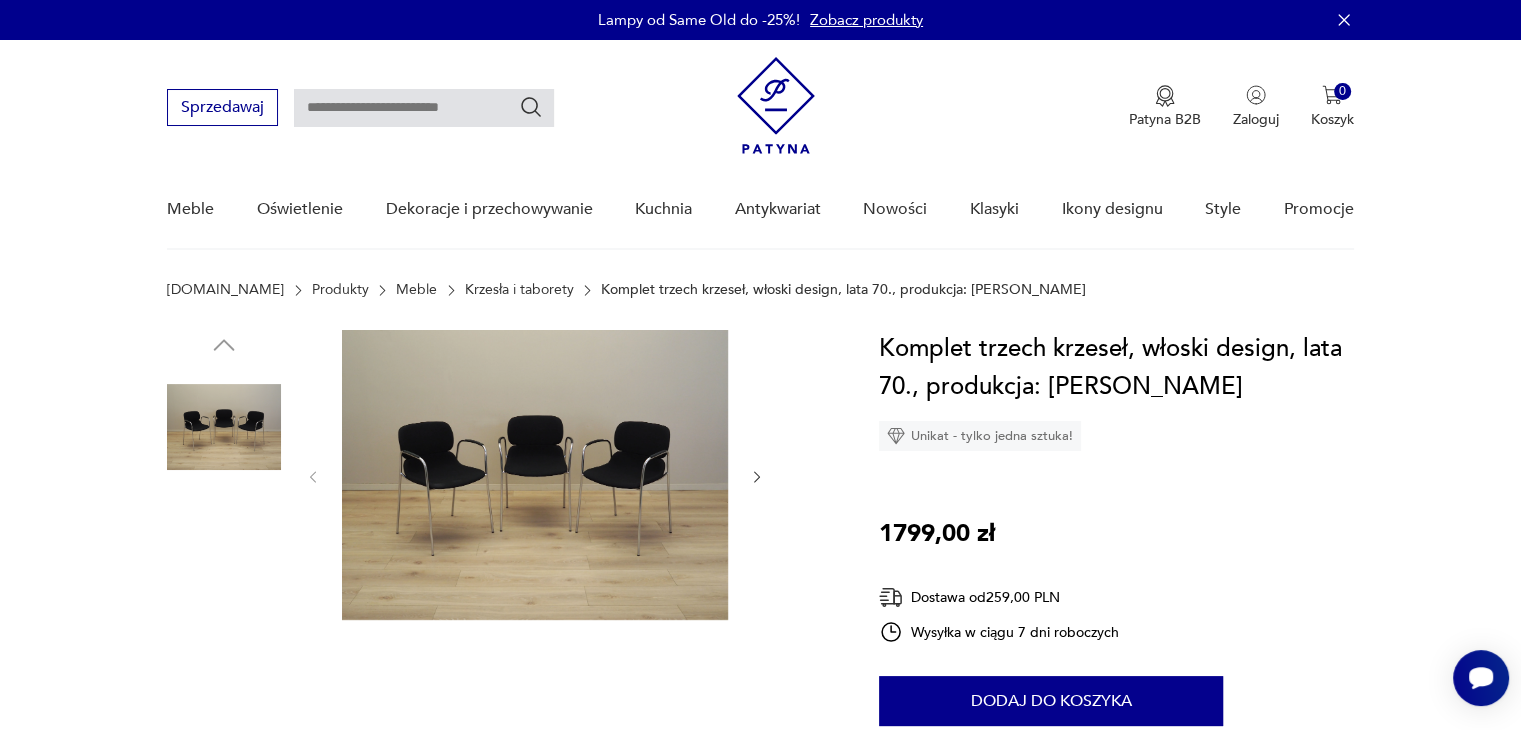 click at bounding box center (535, 475) 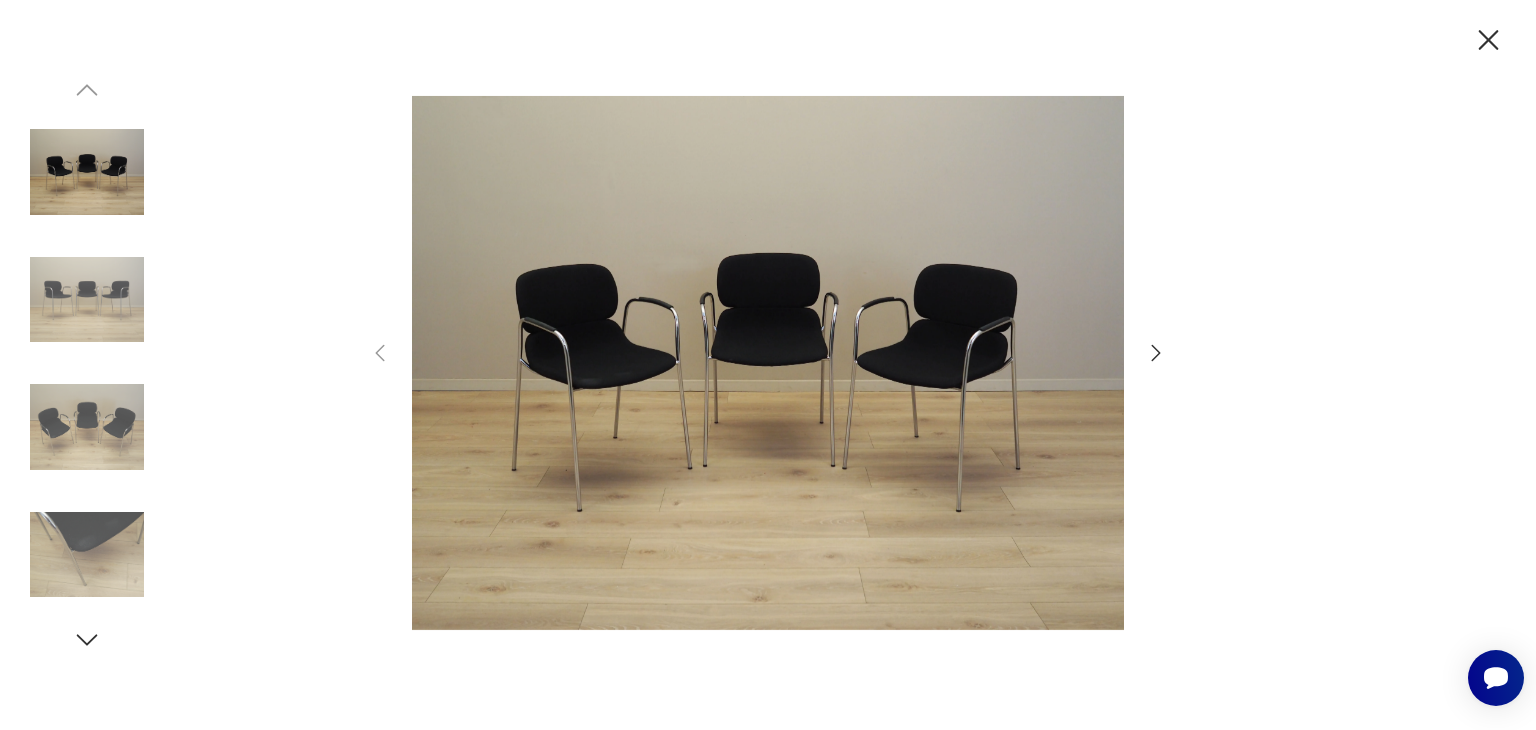 click 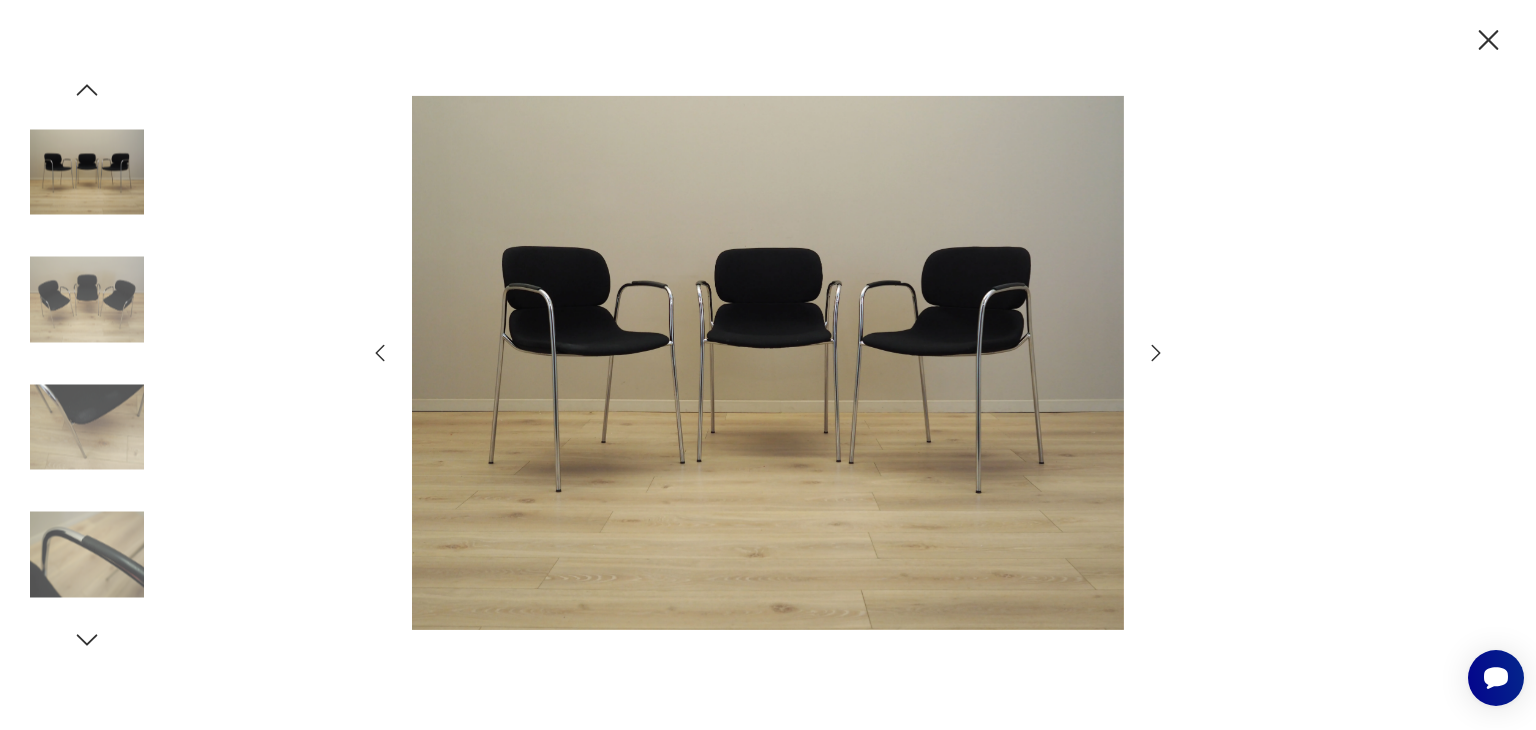 click 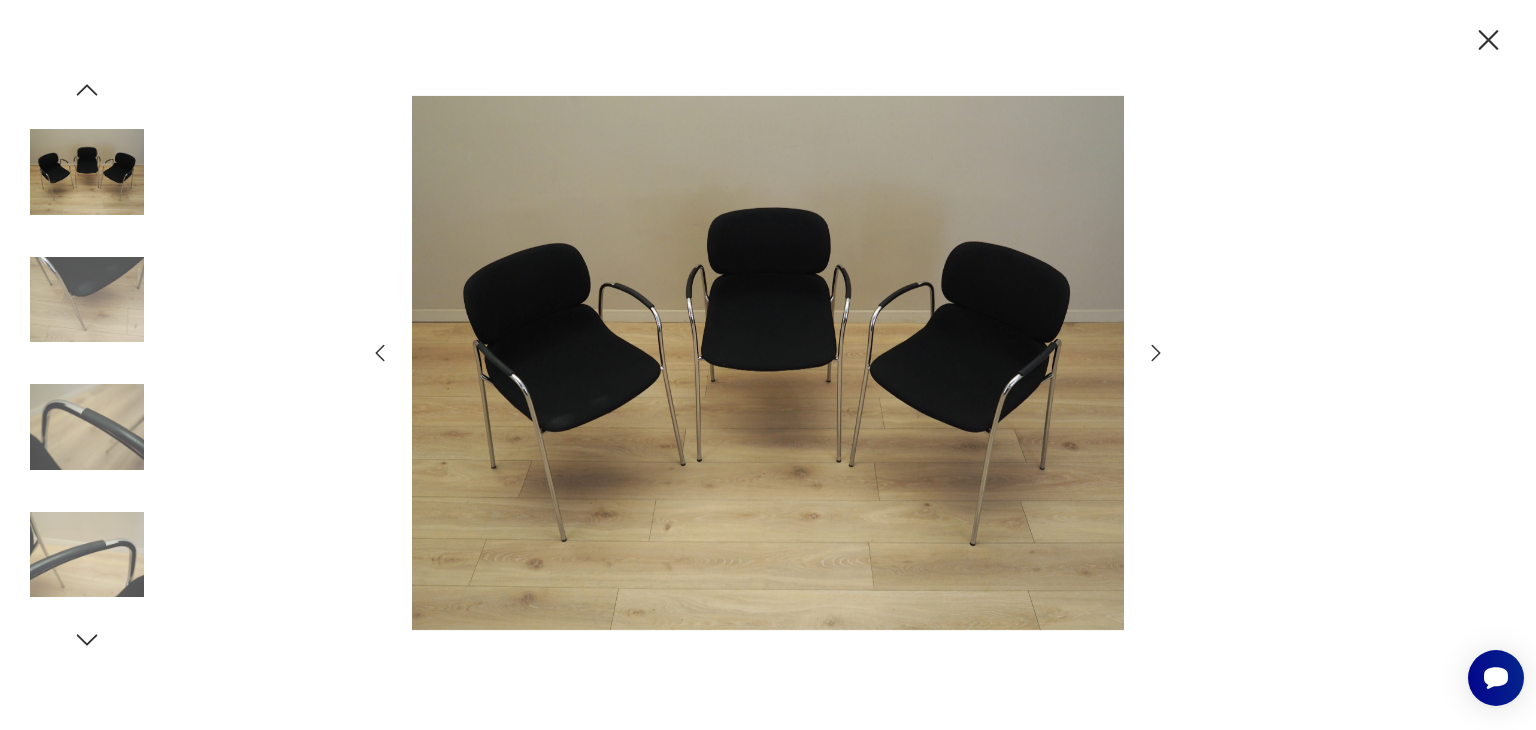 click 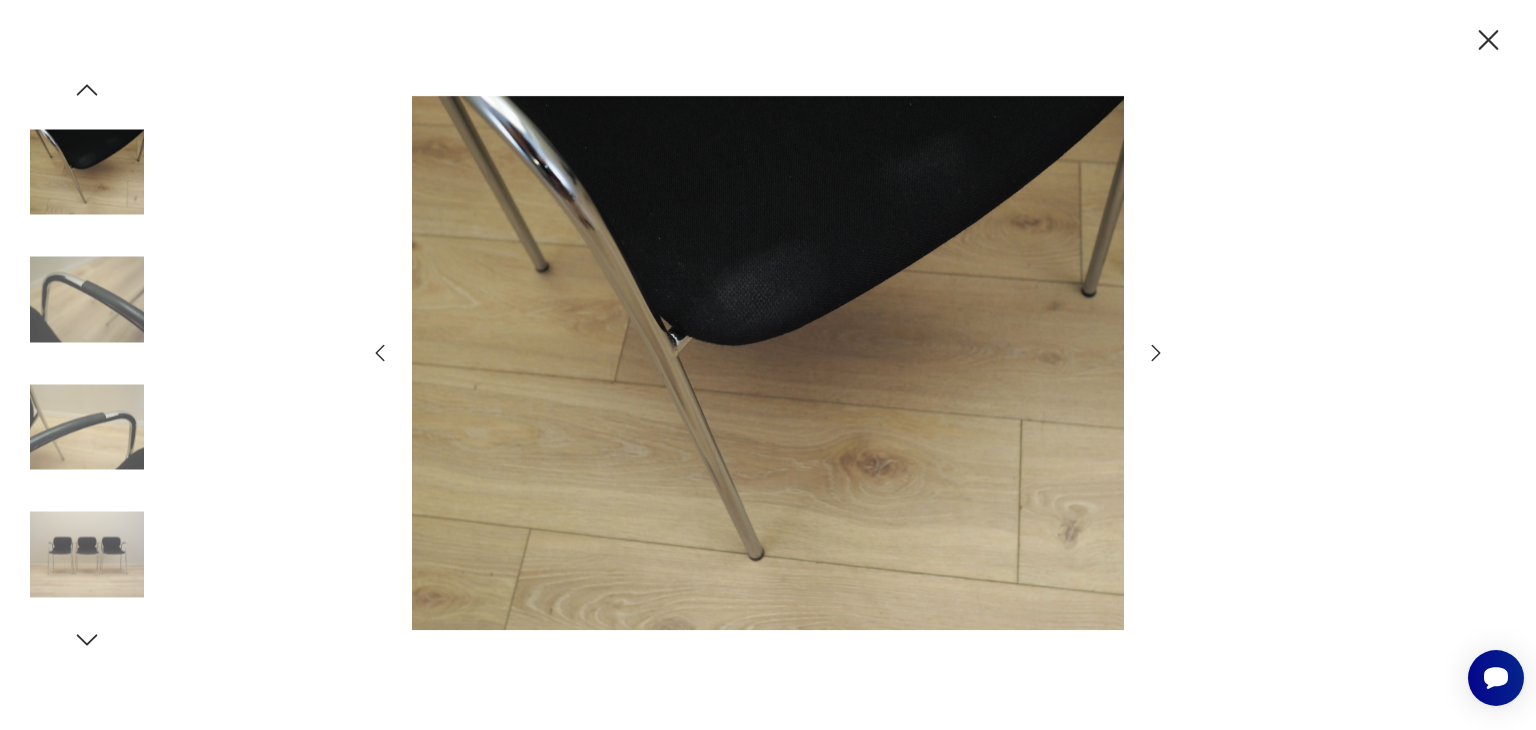 click 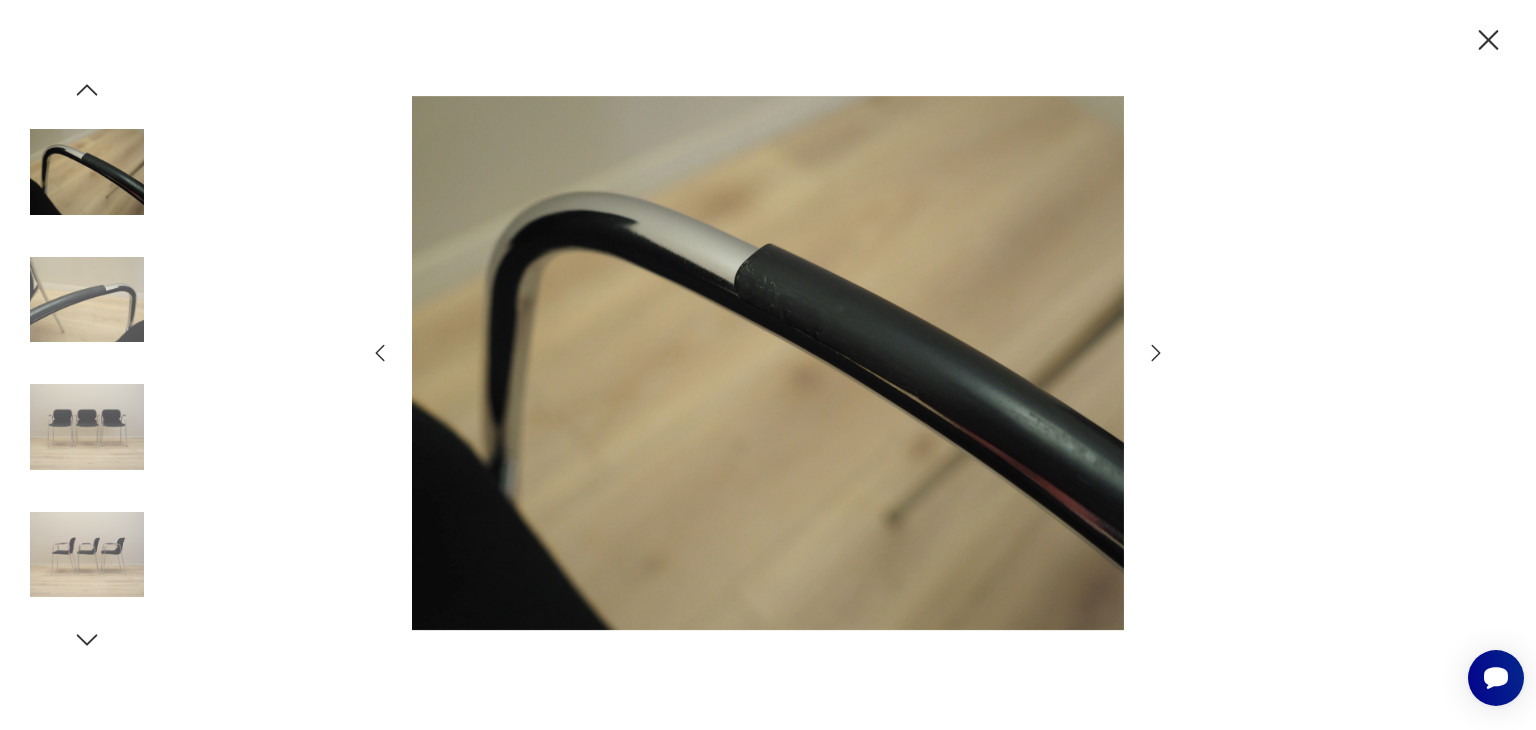 click 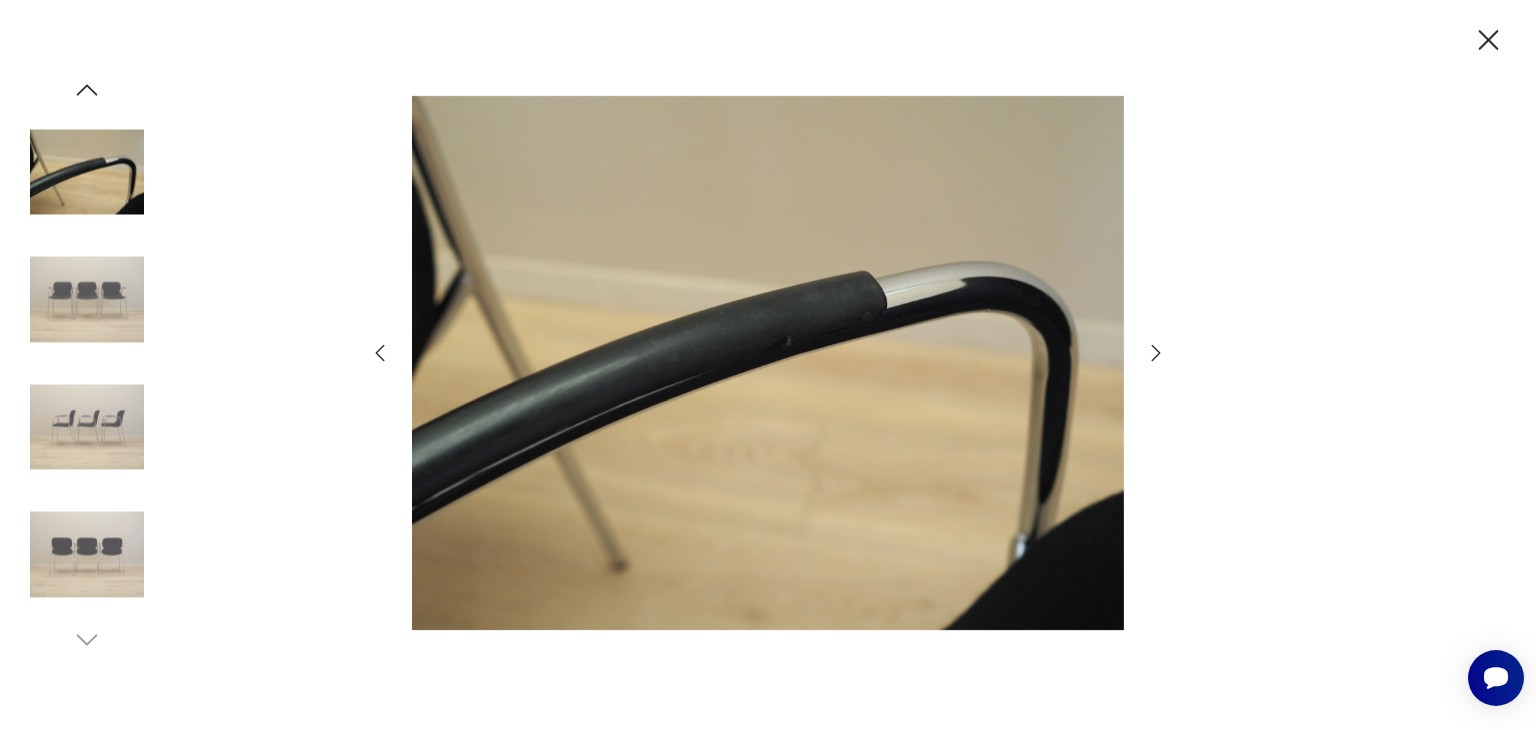 click at bounding box center (768, 365) 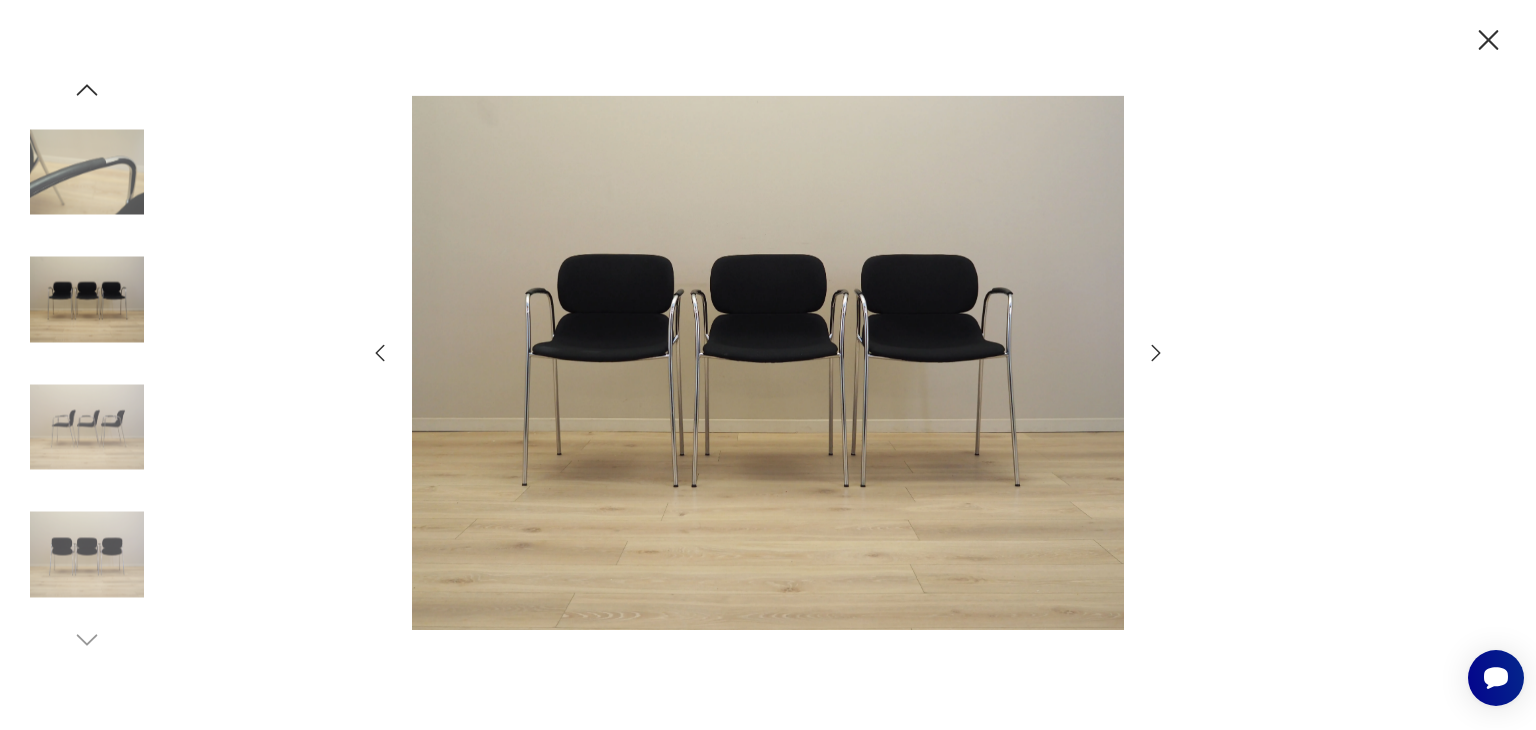 click 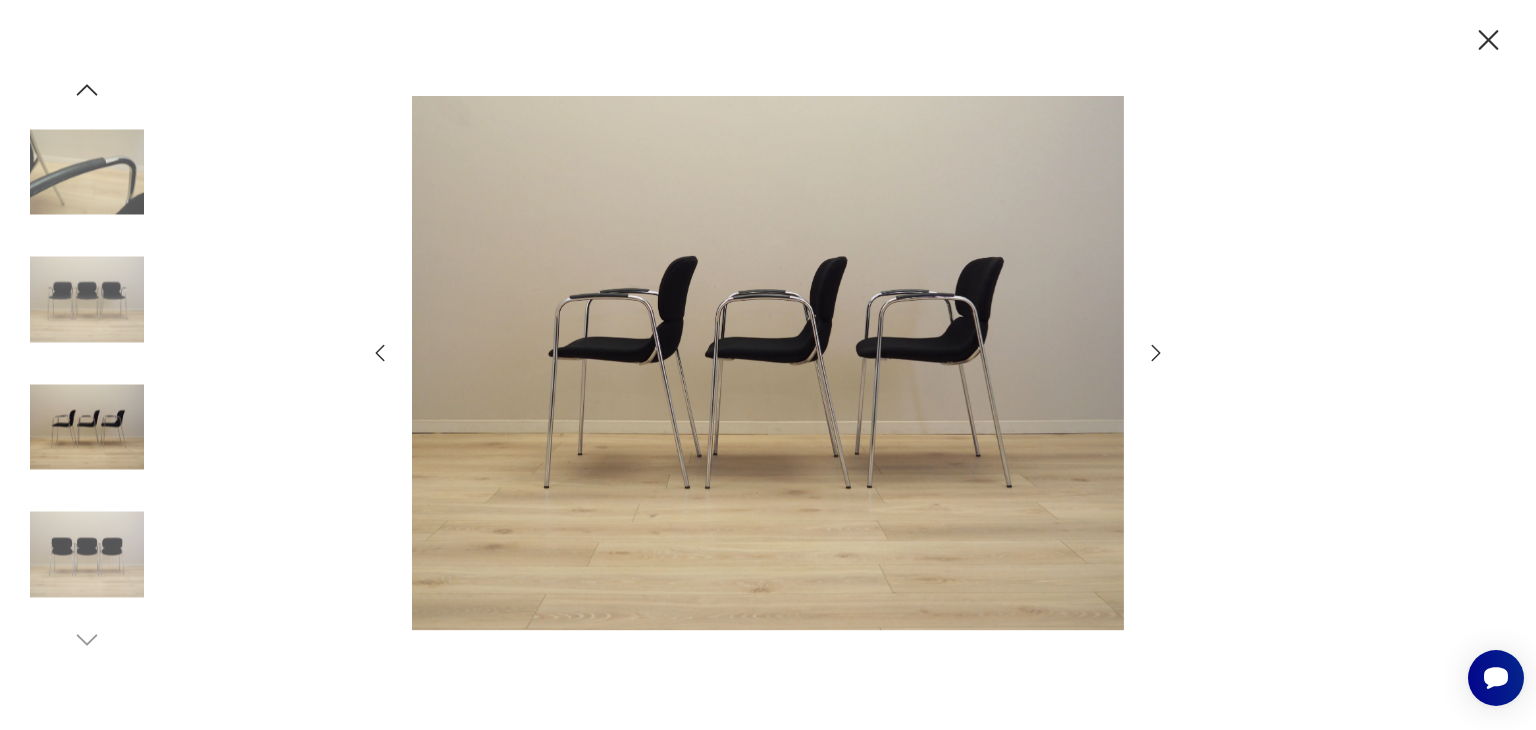 click 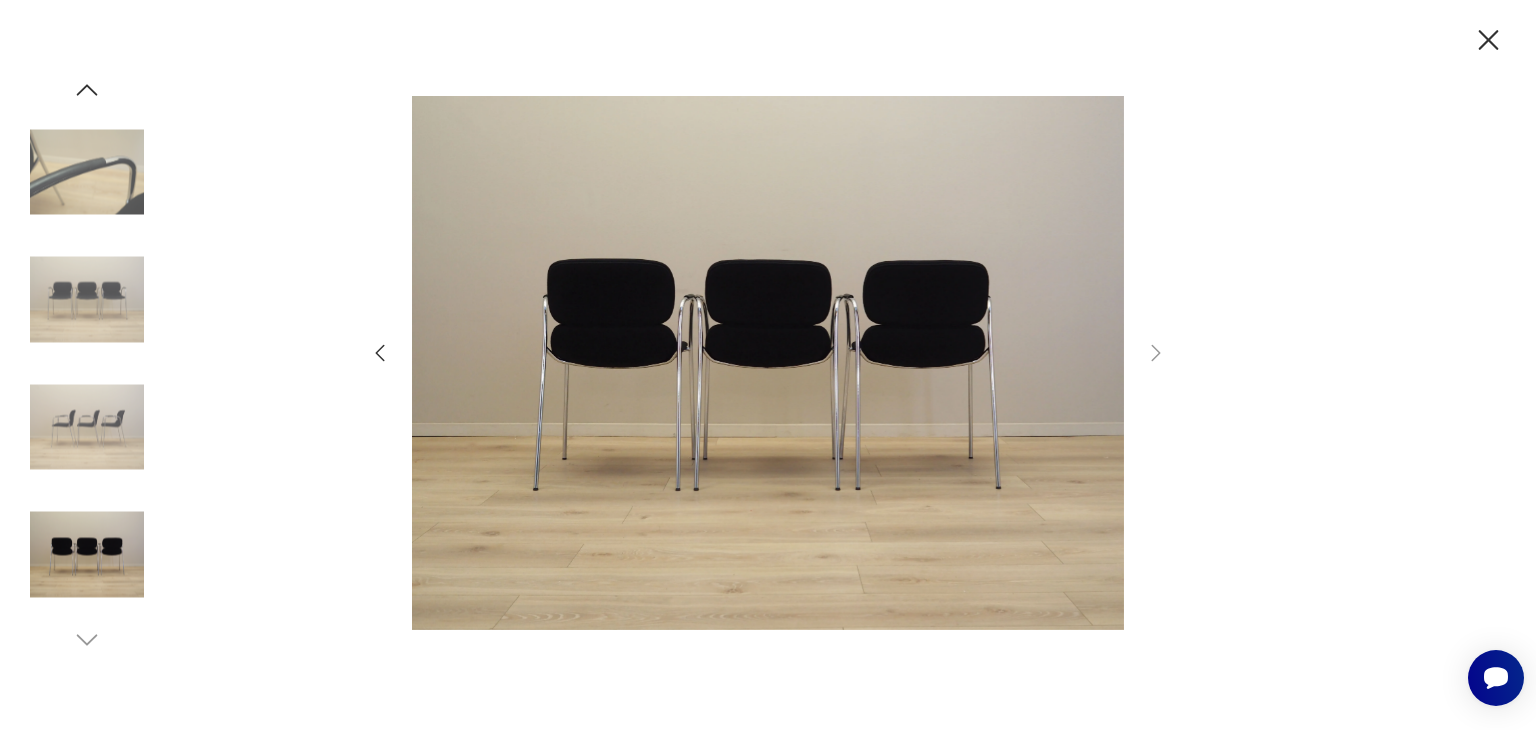 click at bounding box center [87, 427] 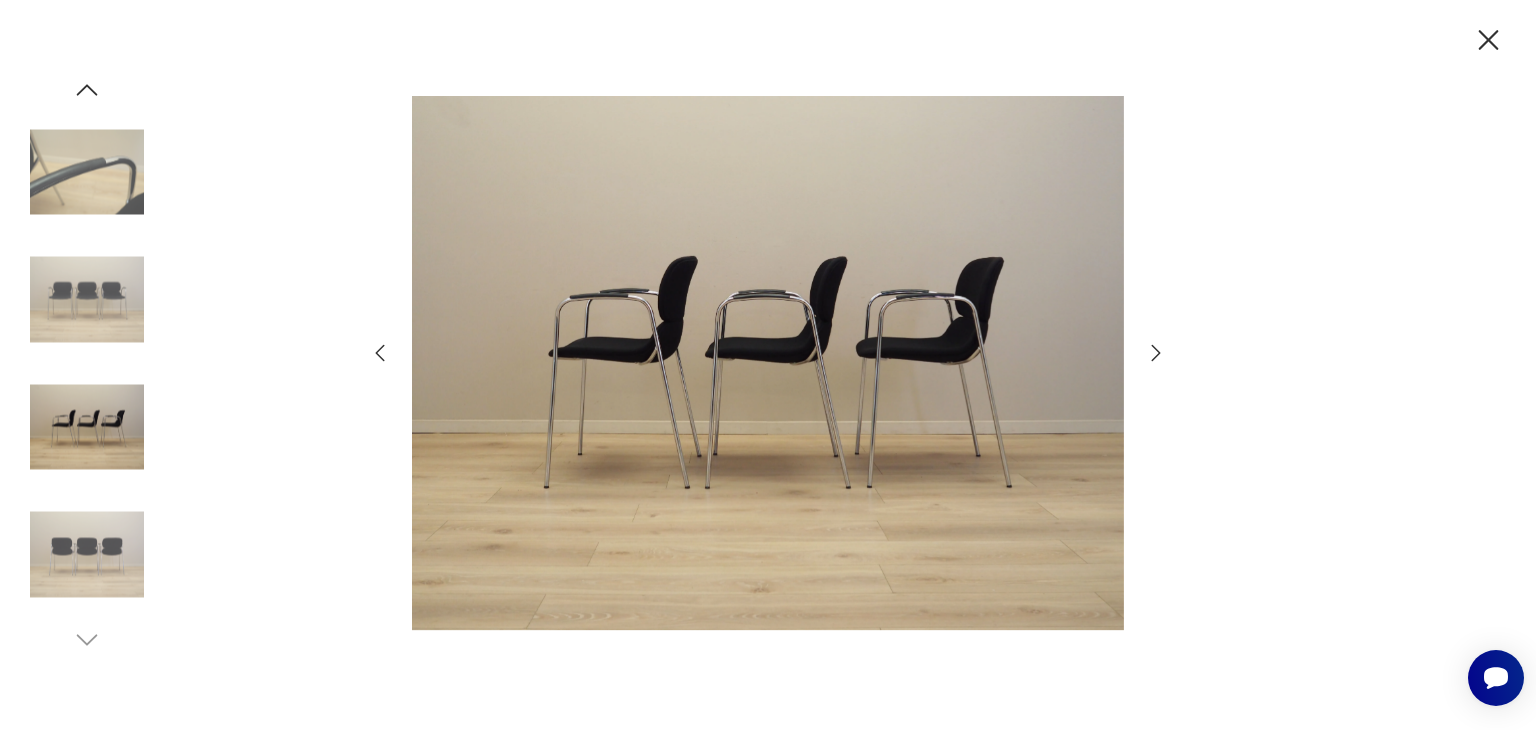 click at bounding box center (87, 300) 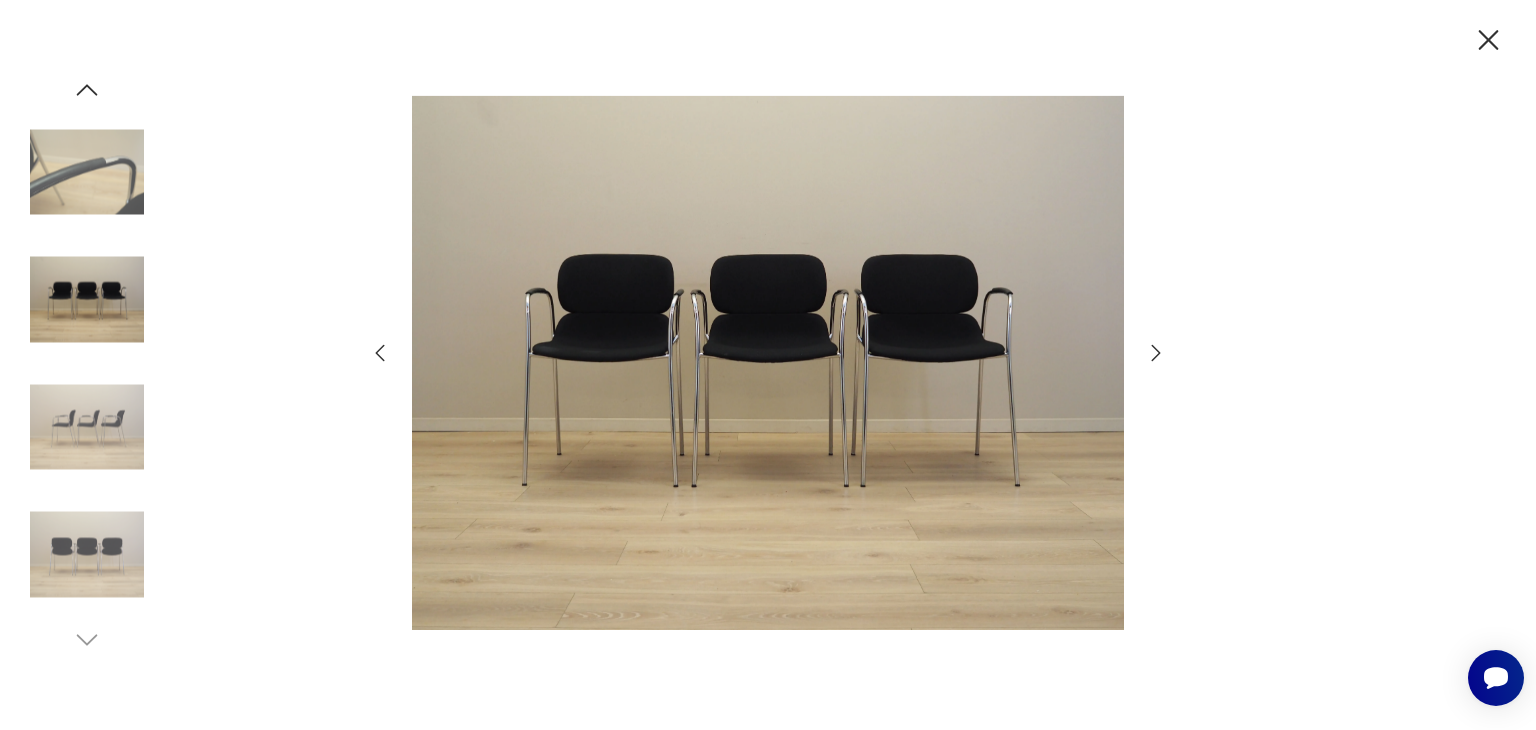 click at bounding box center [768, 363] 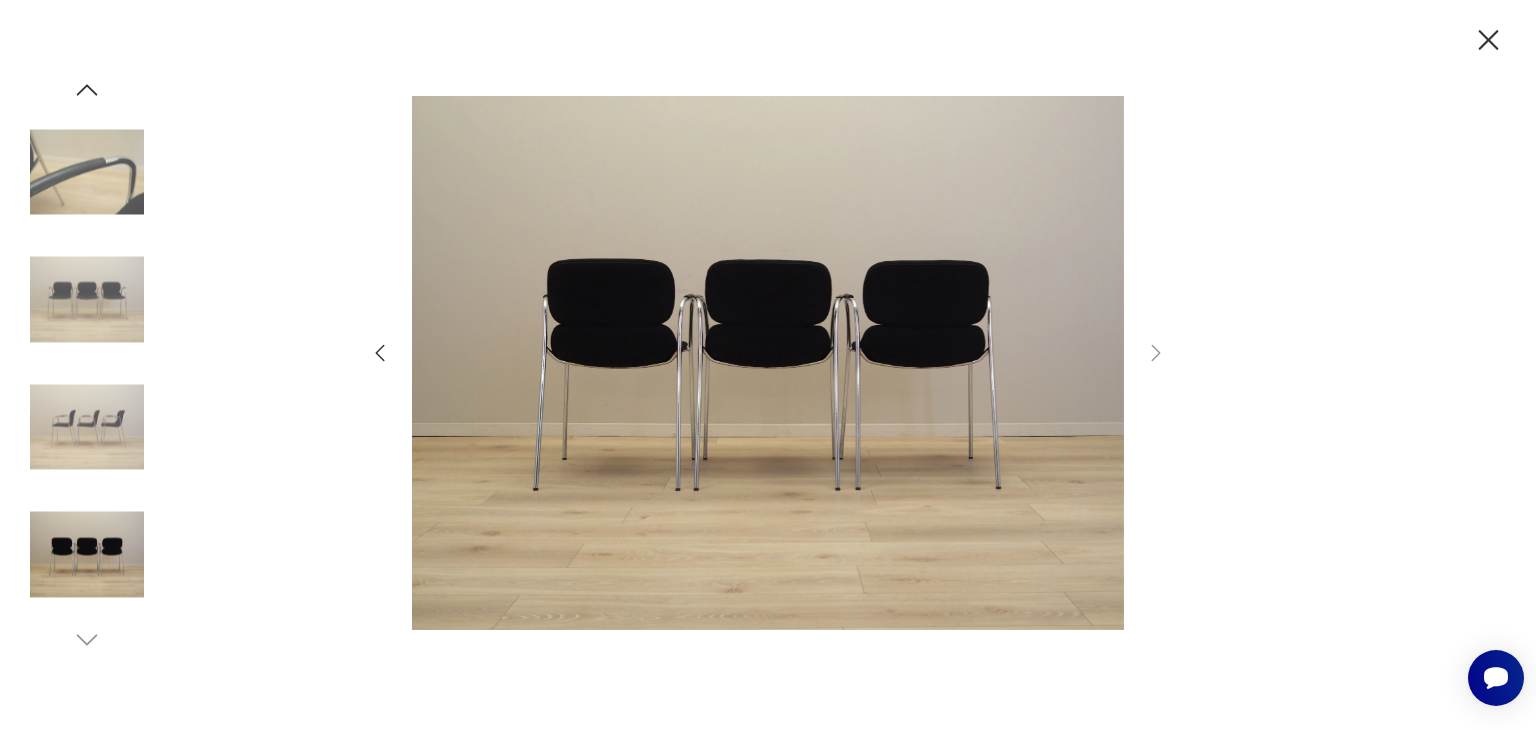 click 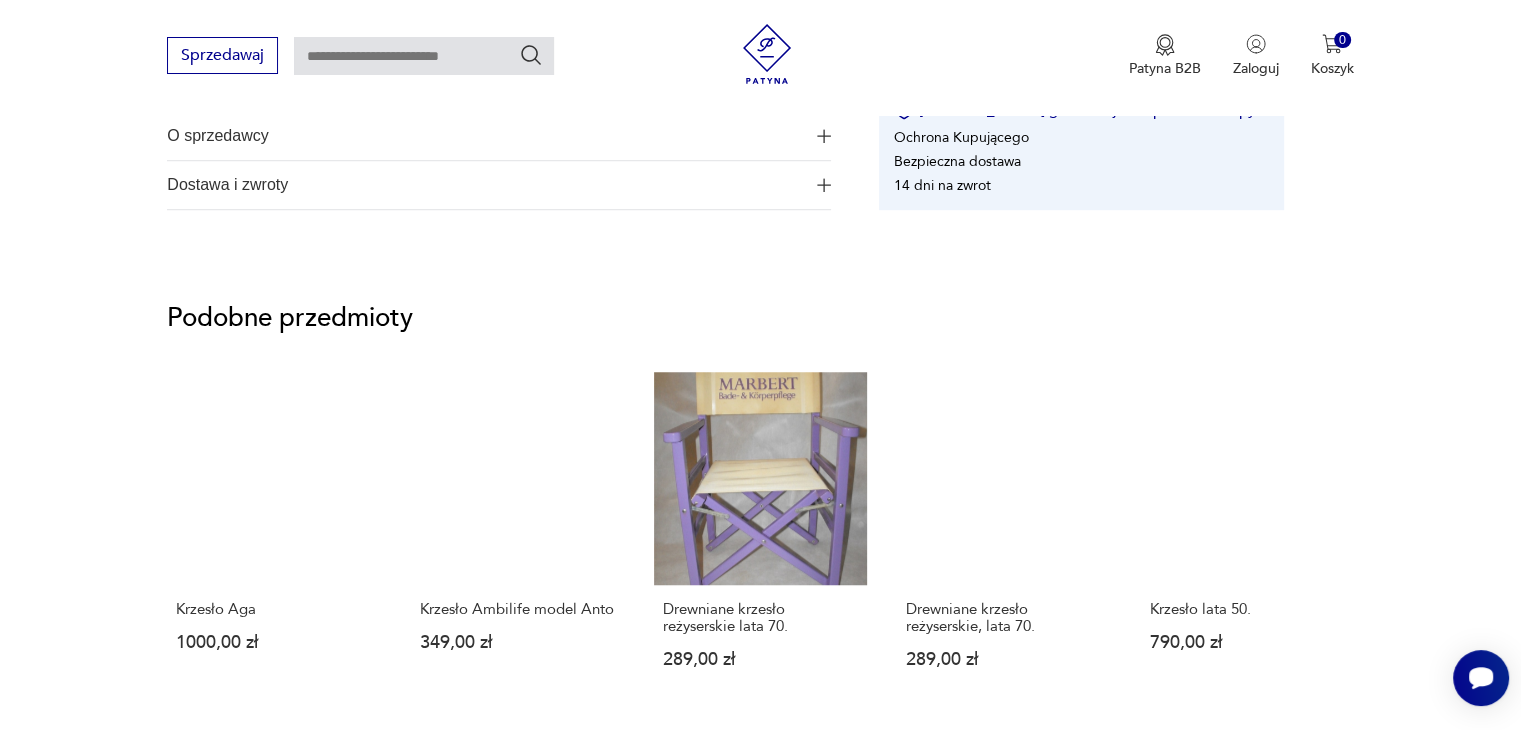 scroll, scrollTop: 1400, scrollLeft: 0, axis: vertical 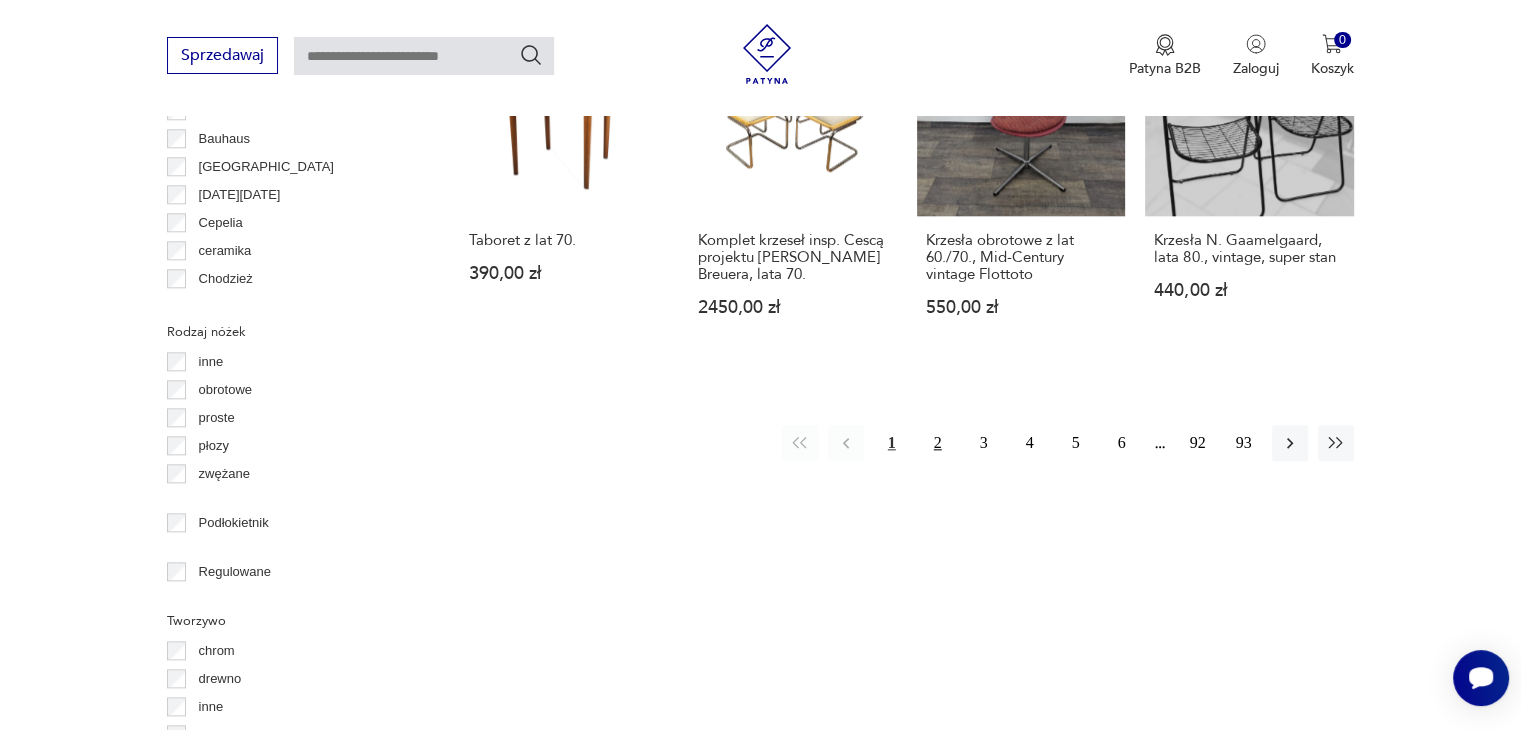 click on "2" at bounding box center [938, 443] 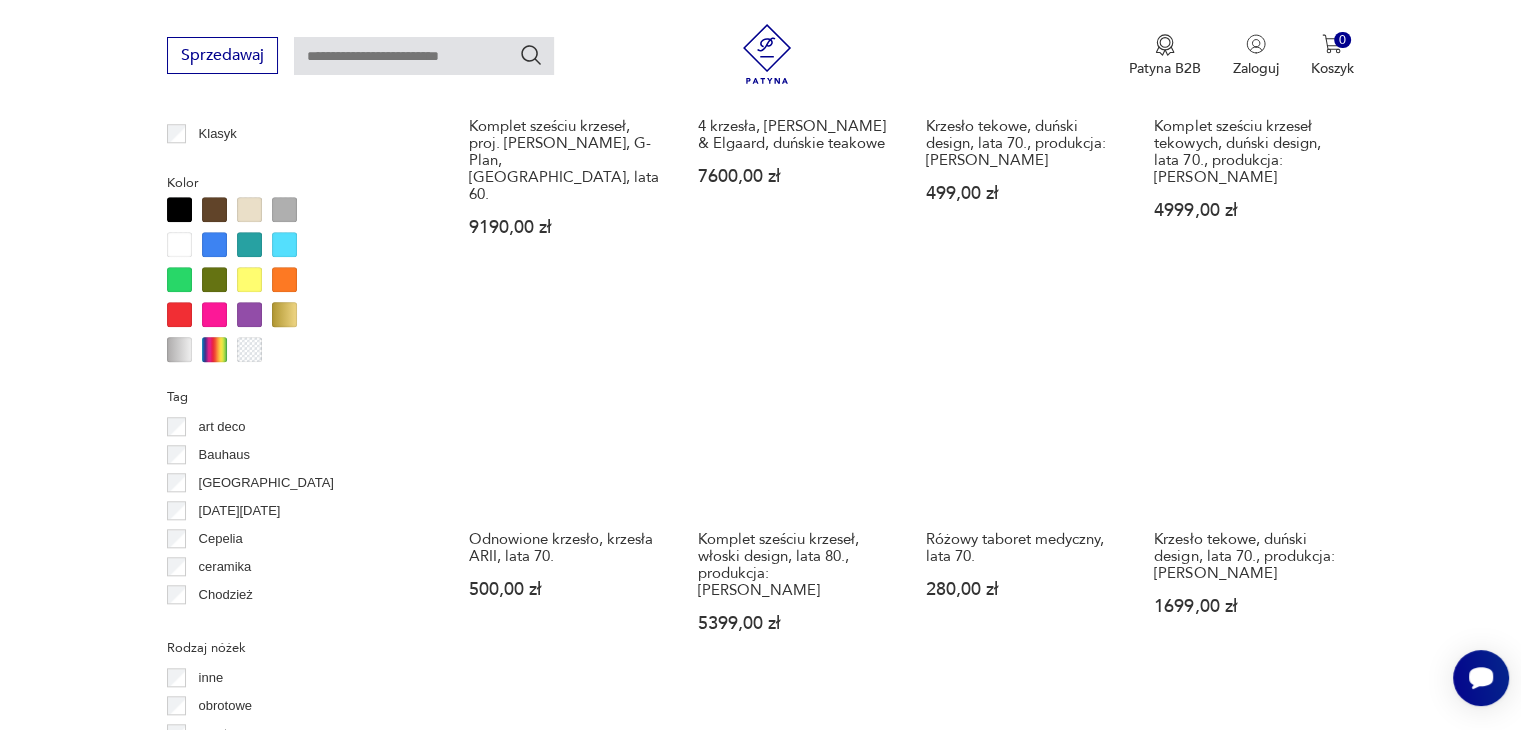 scroll, scrollTop: 2030, scrollLeft: 0, axis: vertical 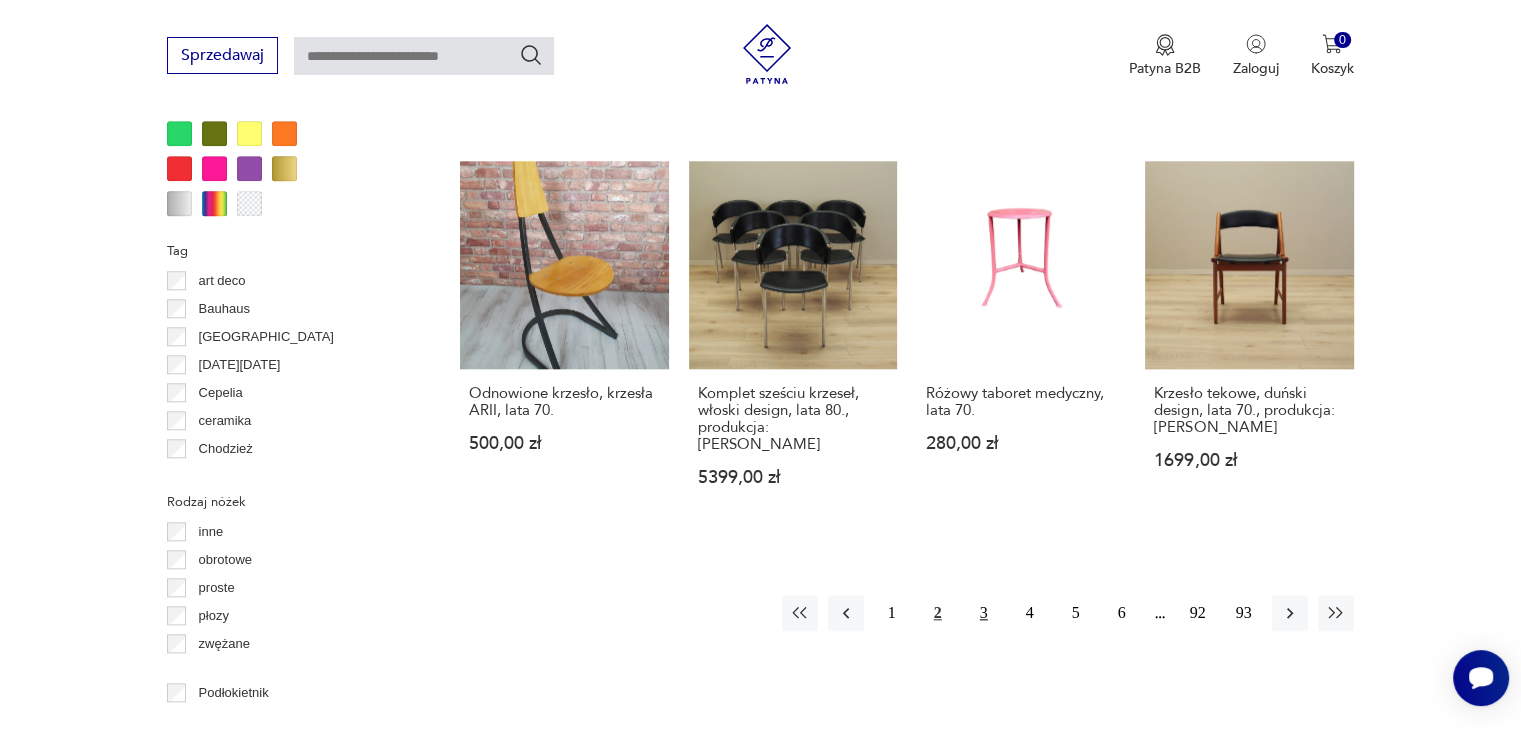 click on "3" at bounding box center (984, 613) 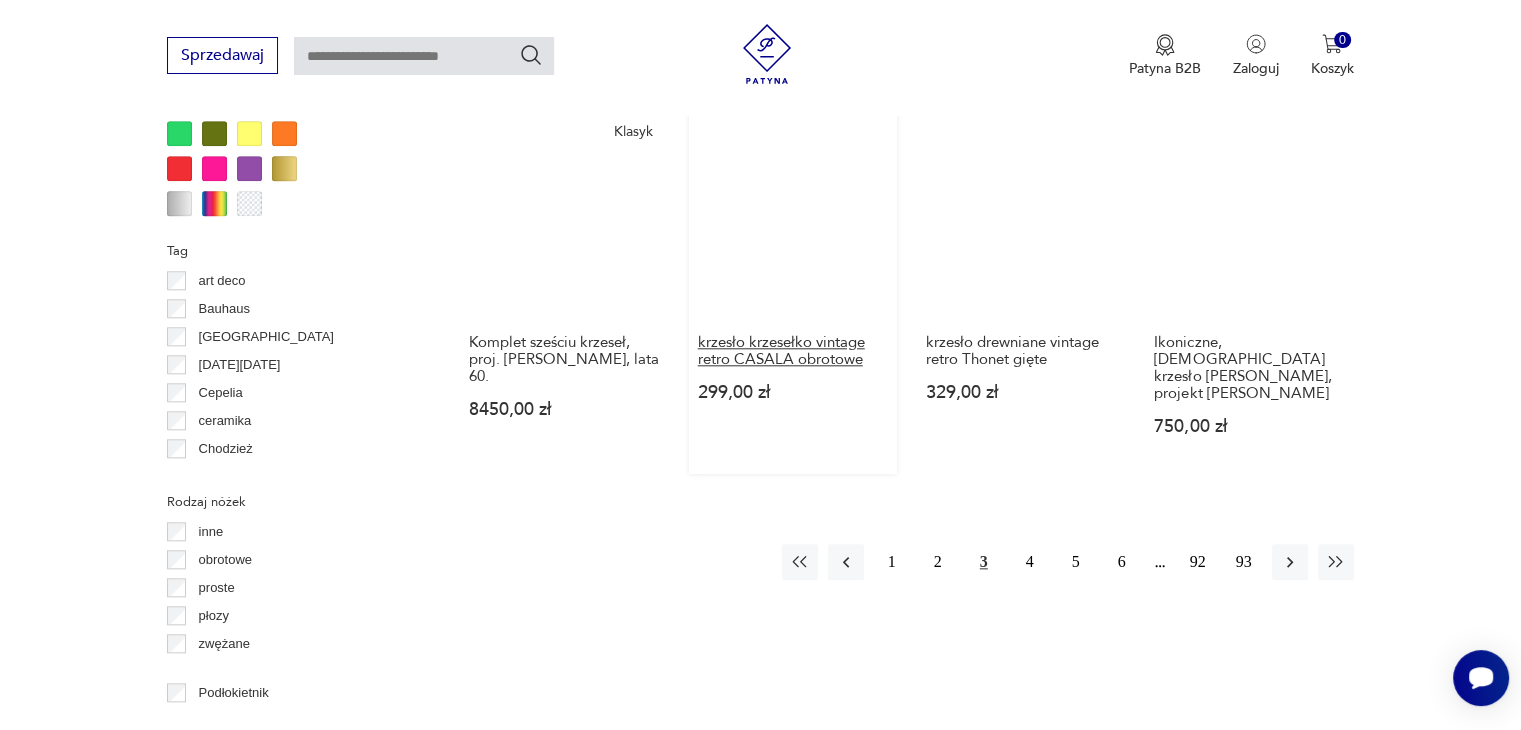 scroll, scrollTop: 2130, scrollLeft: 0, axis: vertical 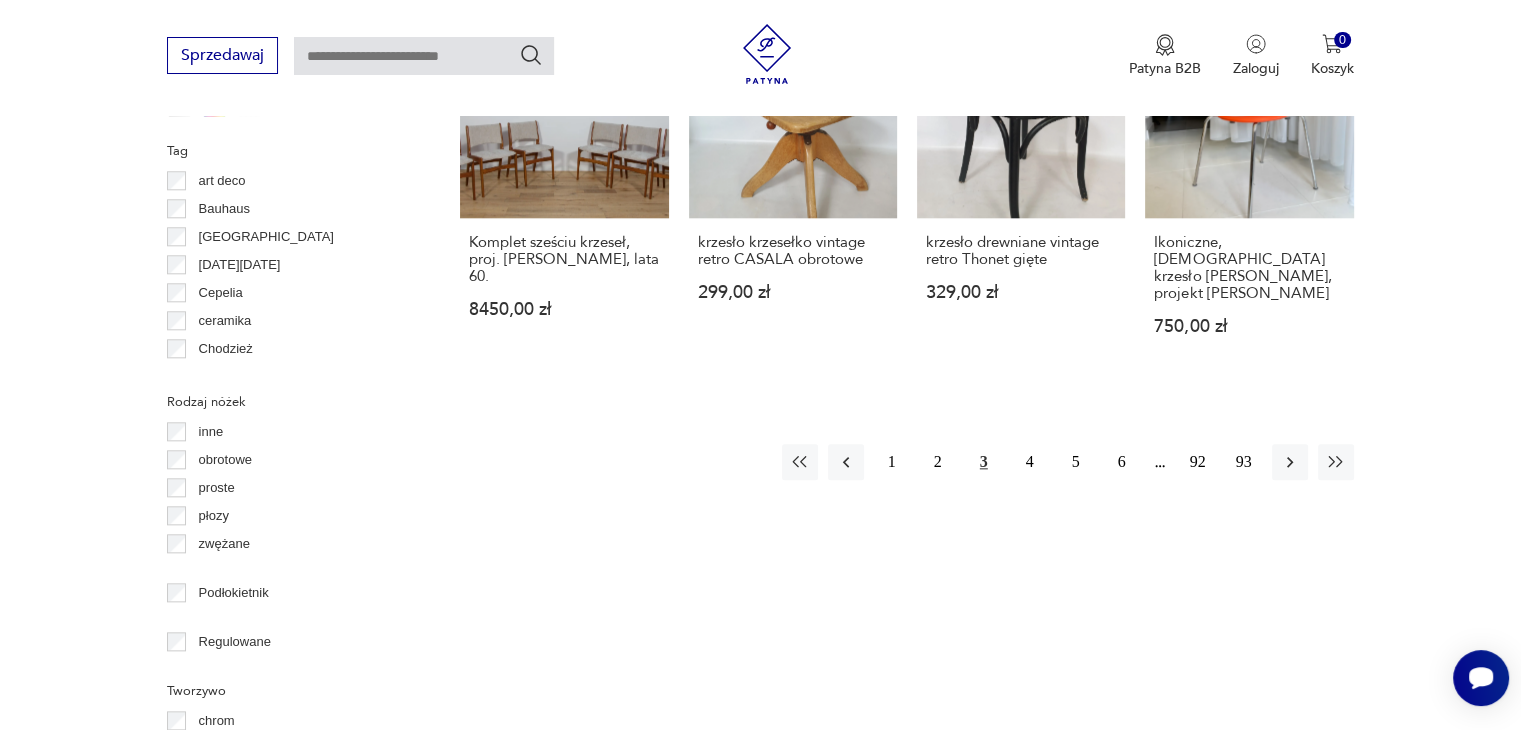 drag, startPoint x: 1028, startPoint y: 397, endPoint x: 1020, endPoint y: 461, distance: 64.49806 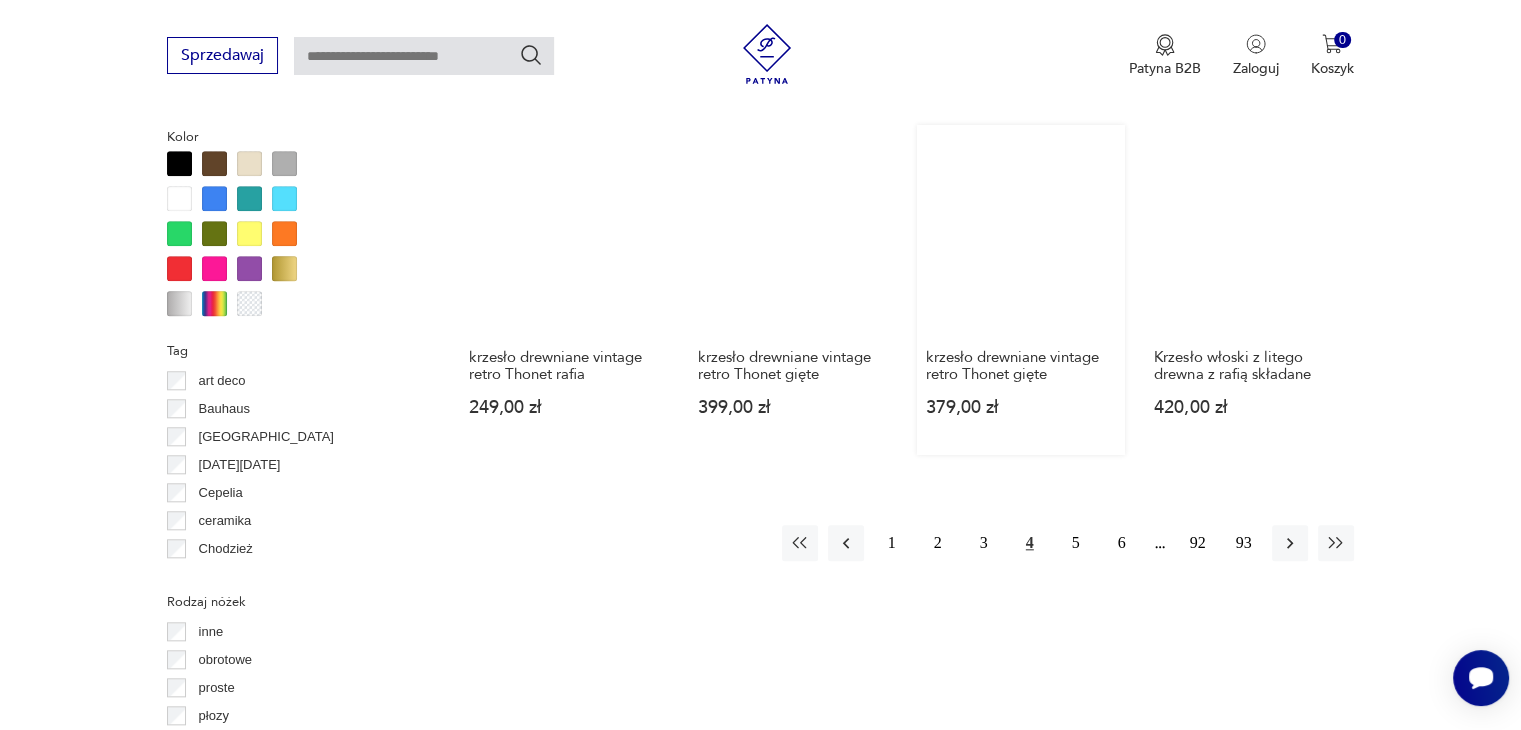 scroll, scrollTop: 2030, scrollLeft: 0, axis: vertical 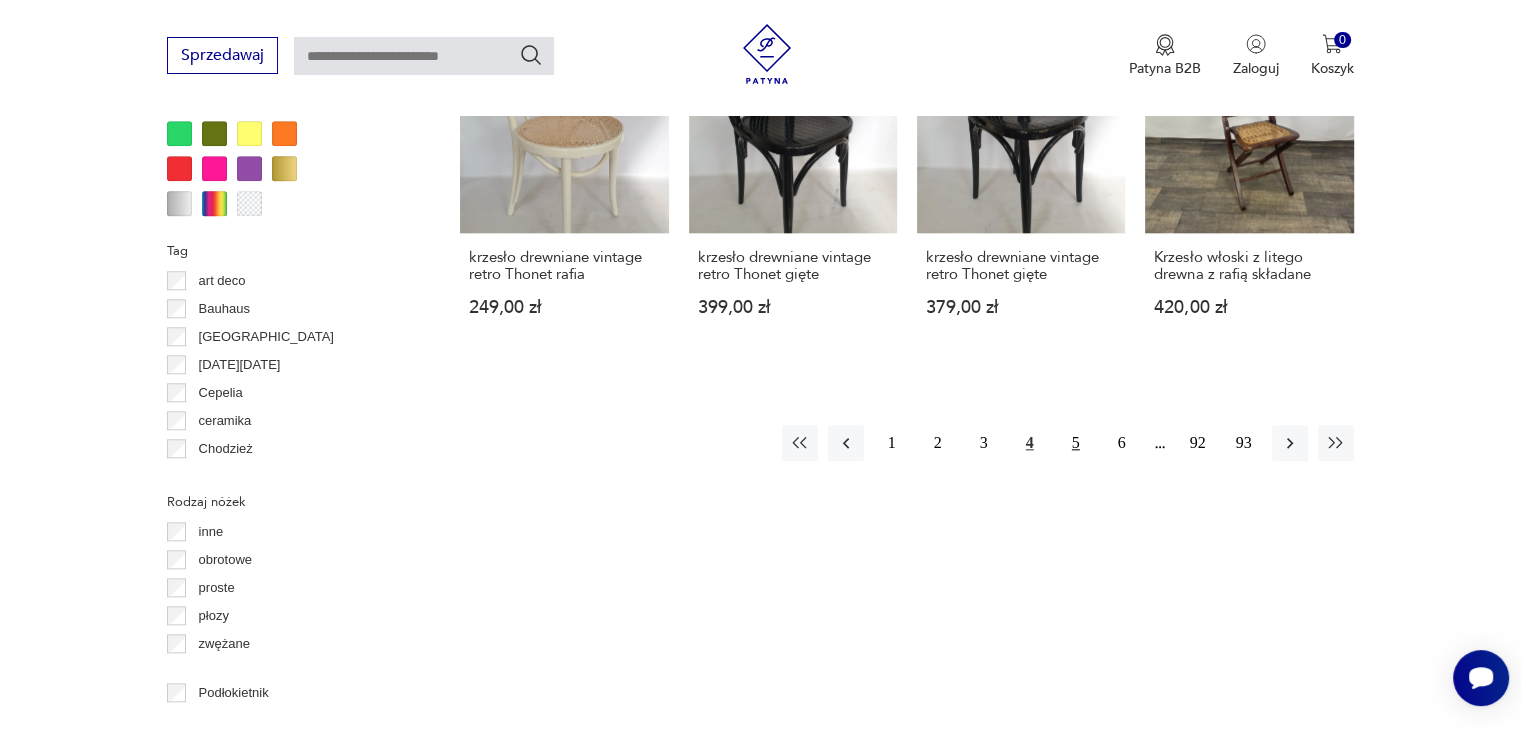 click on "5" at bounding box center (1076, 443) 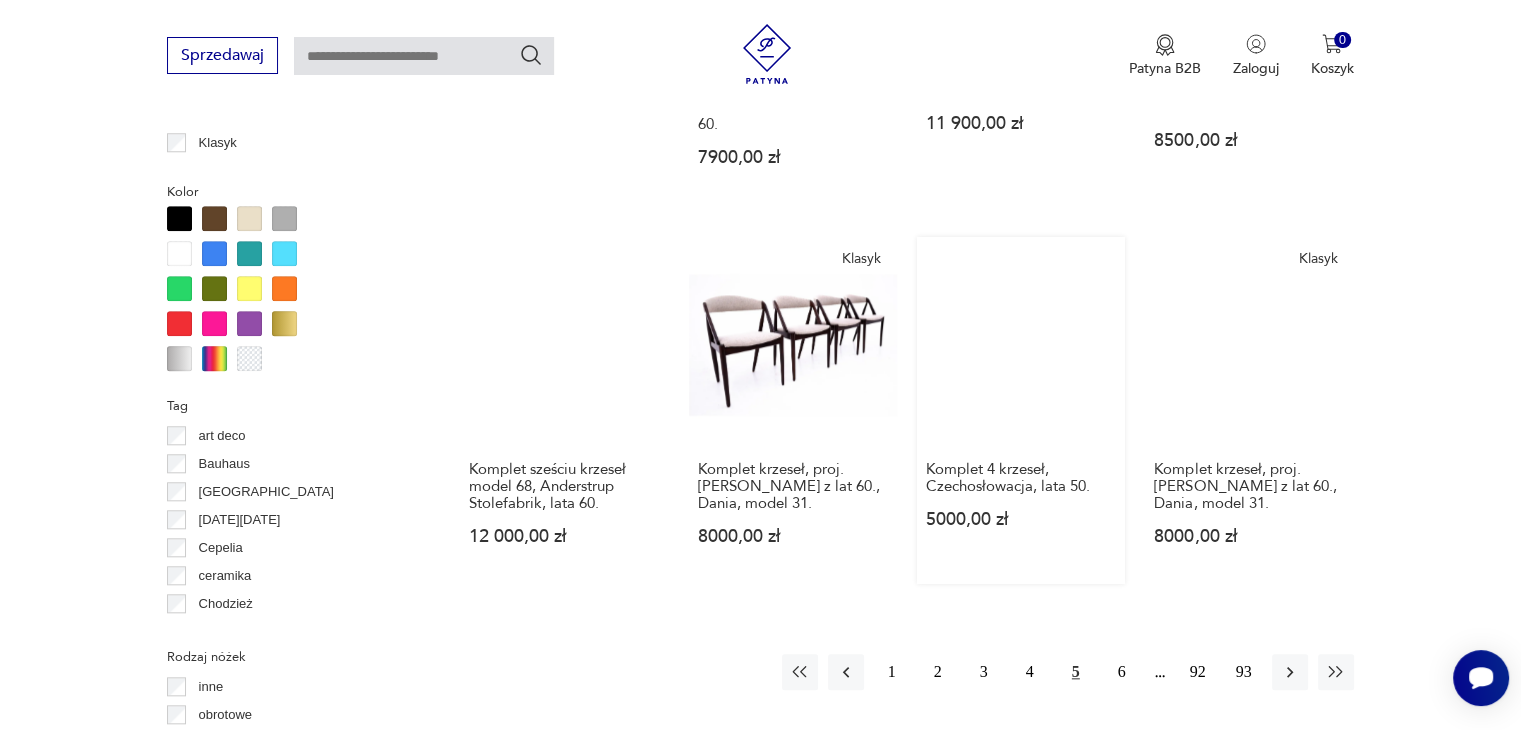 scroll, scrollTop: 1930, scrollLeft: 0, axis: vertical 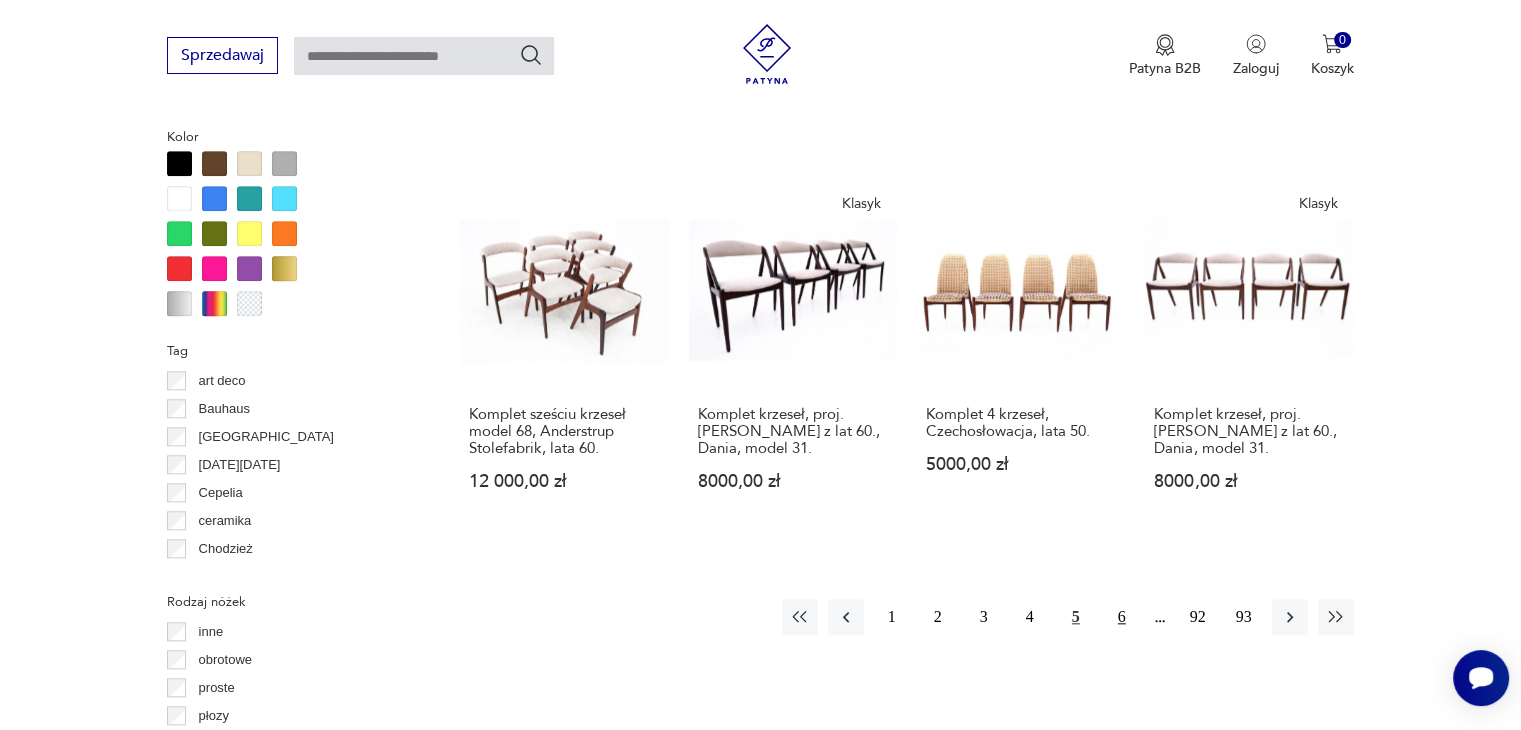 click on "6" at bounding box center (1122, 617) 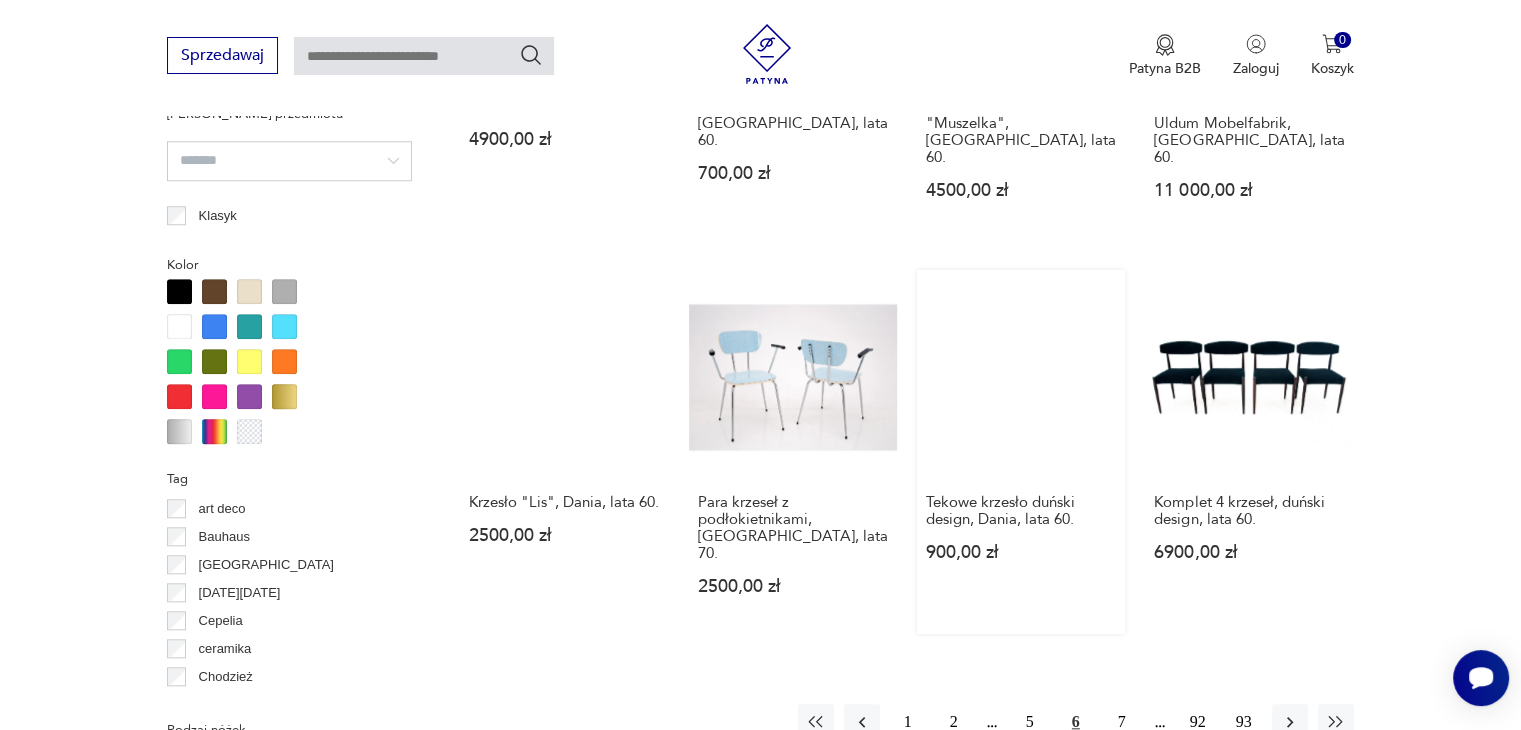 scroll, scrollTop: 1789, scrollLeft: 0, axis: vertical 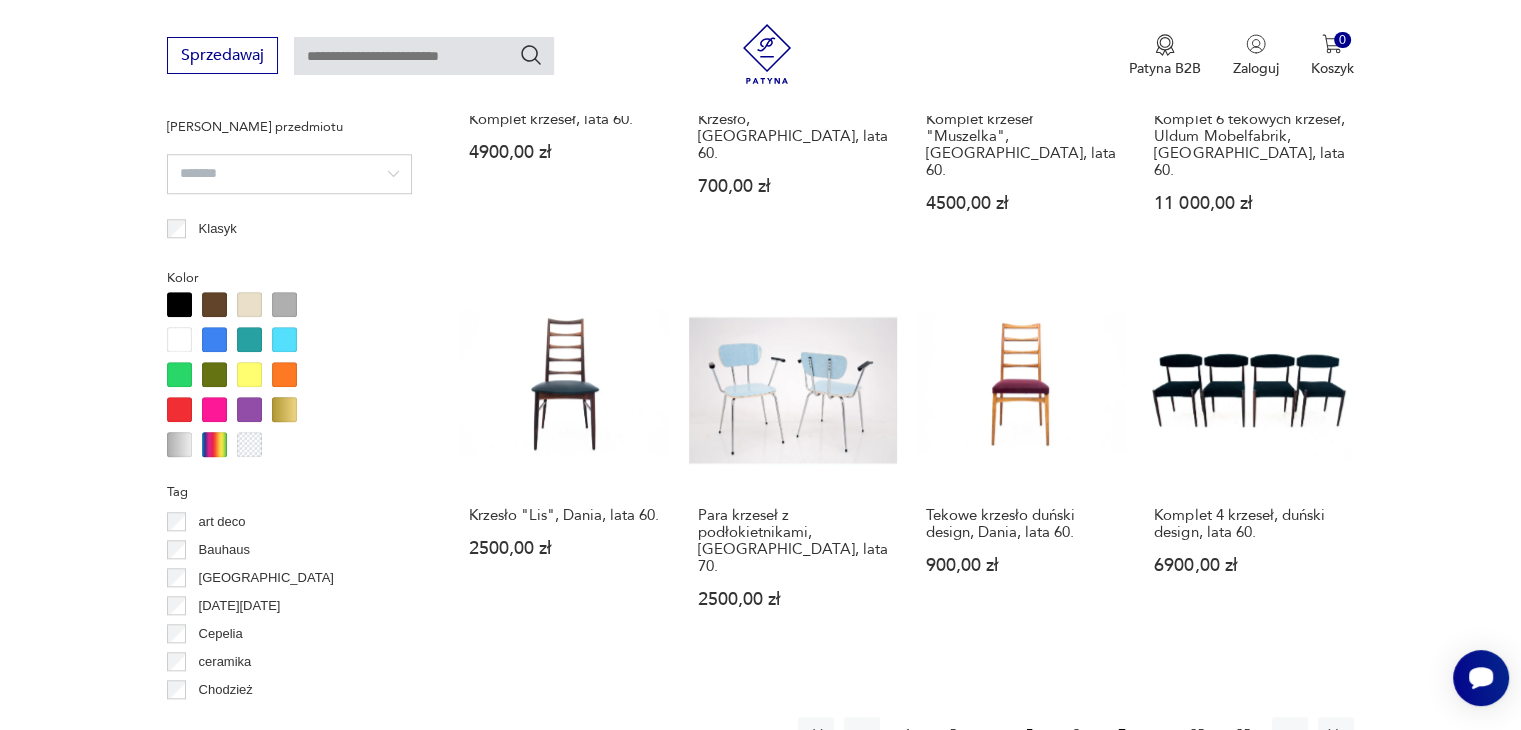 click on "7" at bounding box center (1122, 735) 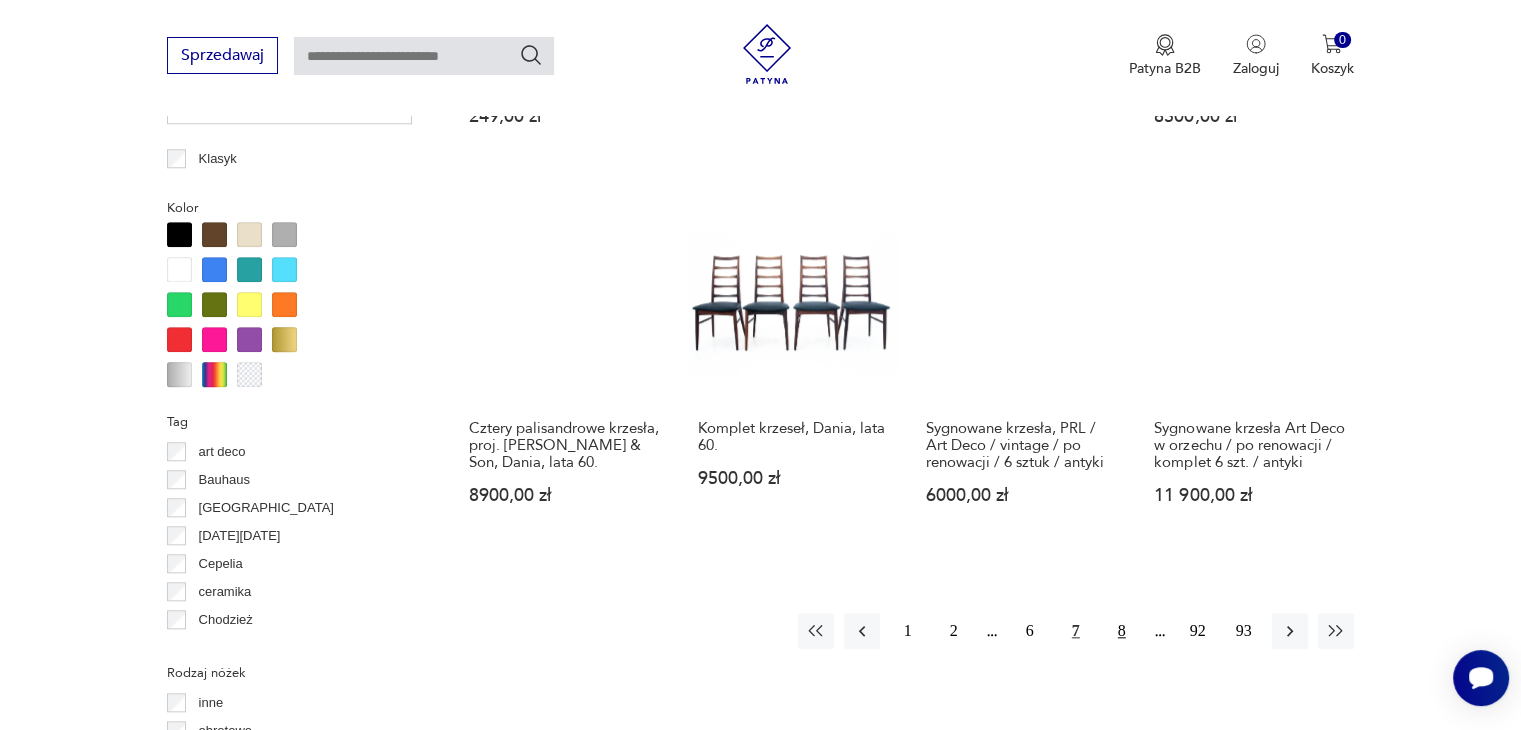 scroll, scrollTop: 1930, scrollLeft: 0, axis: vertical 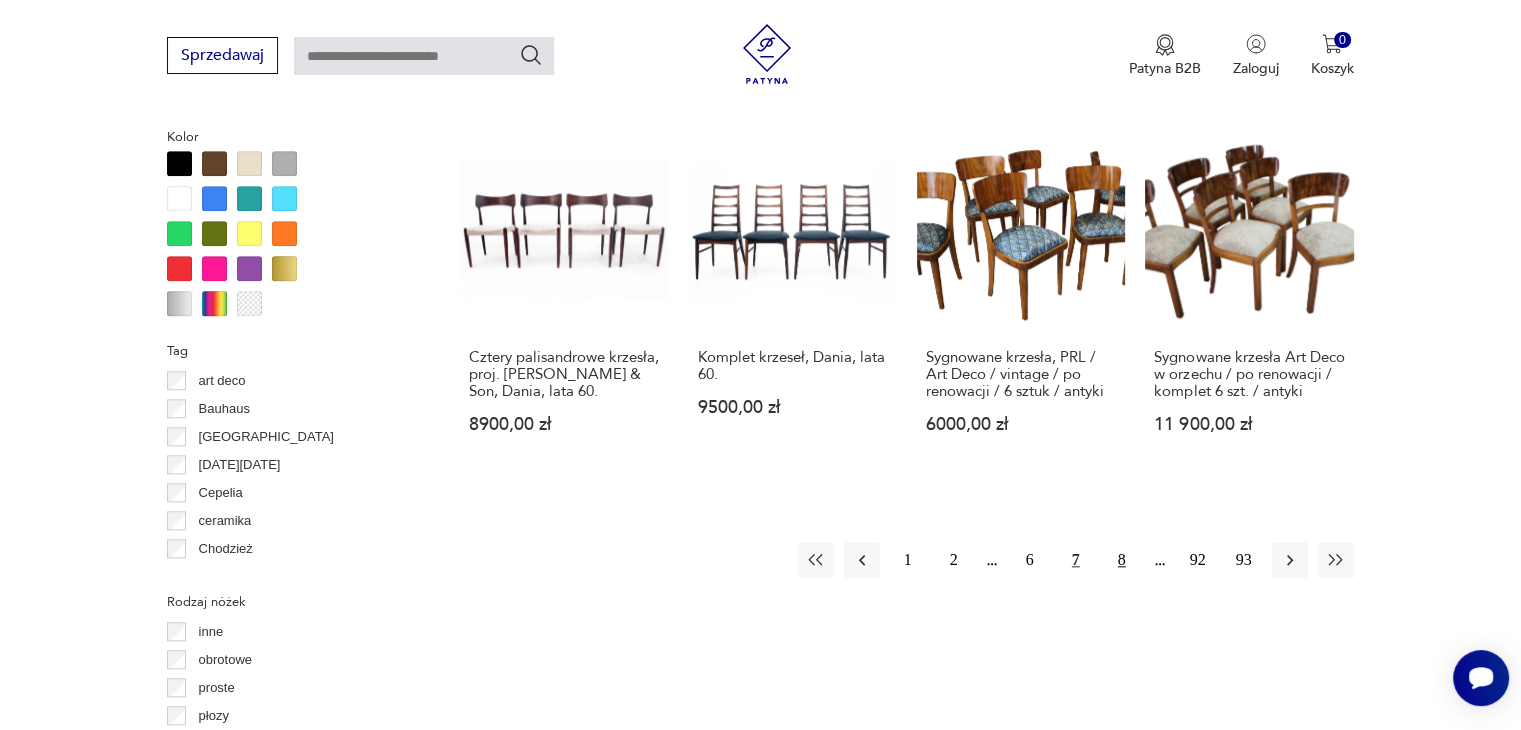click on "8" at bounding box center [1122, 560] 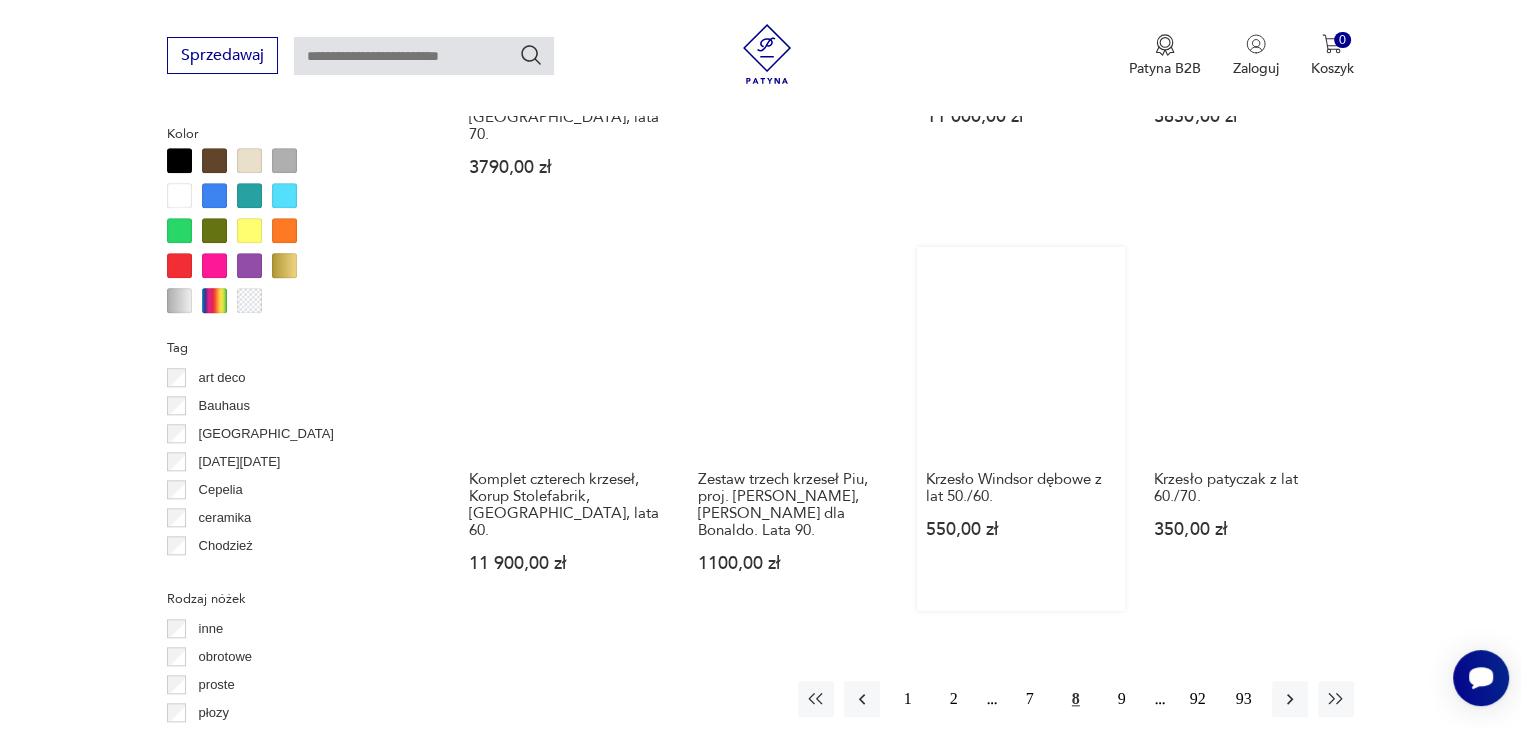 scroll, scrollTop: 2030, scrollLeft: 0, axis: vertical 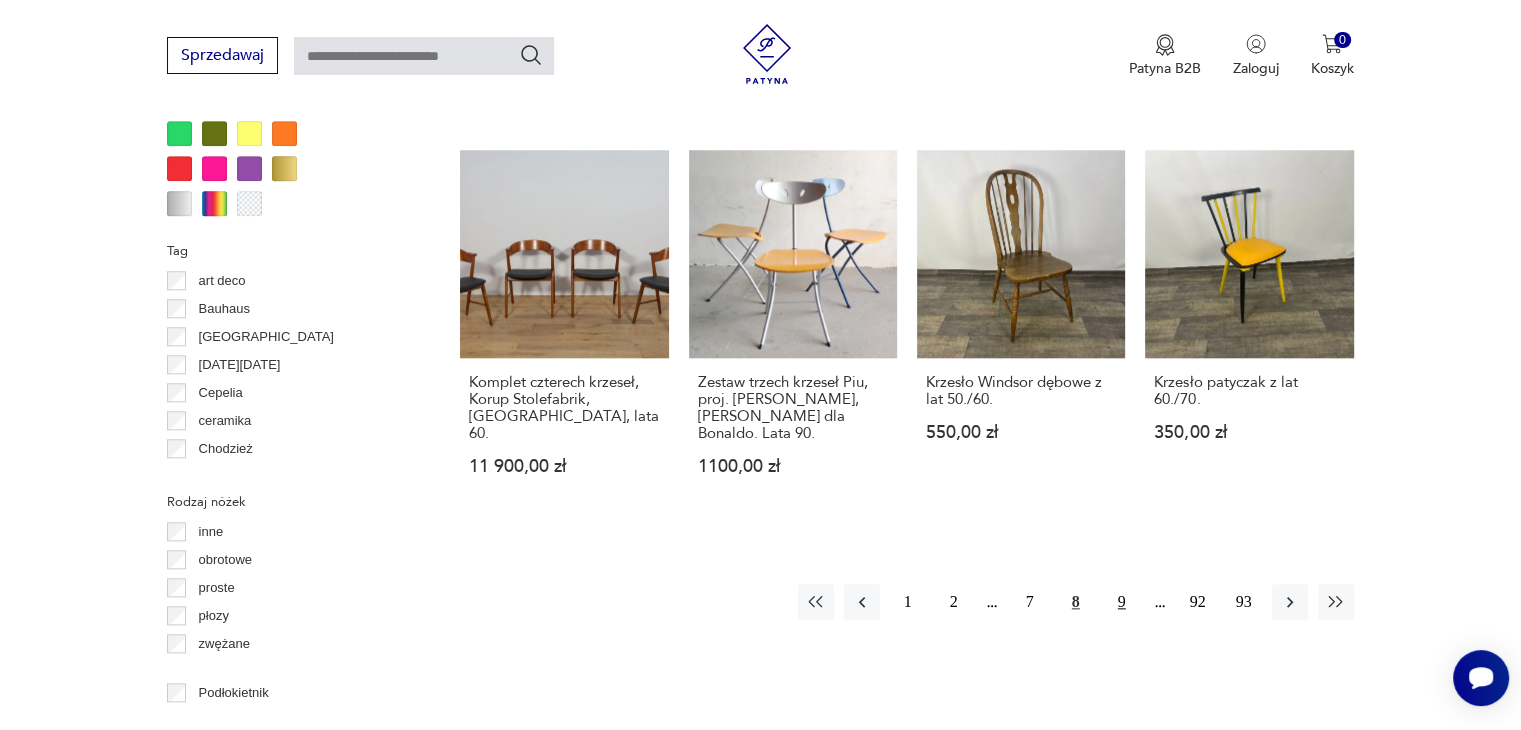 click on "9" at bounding box center [1122, 602] 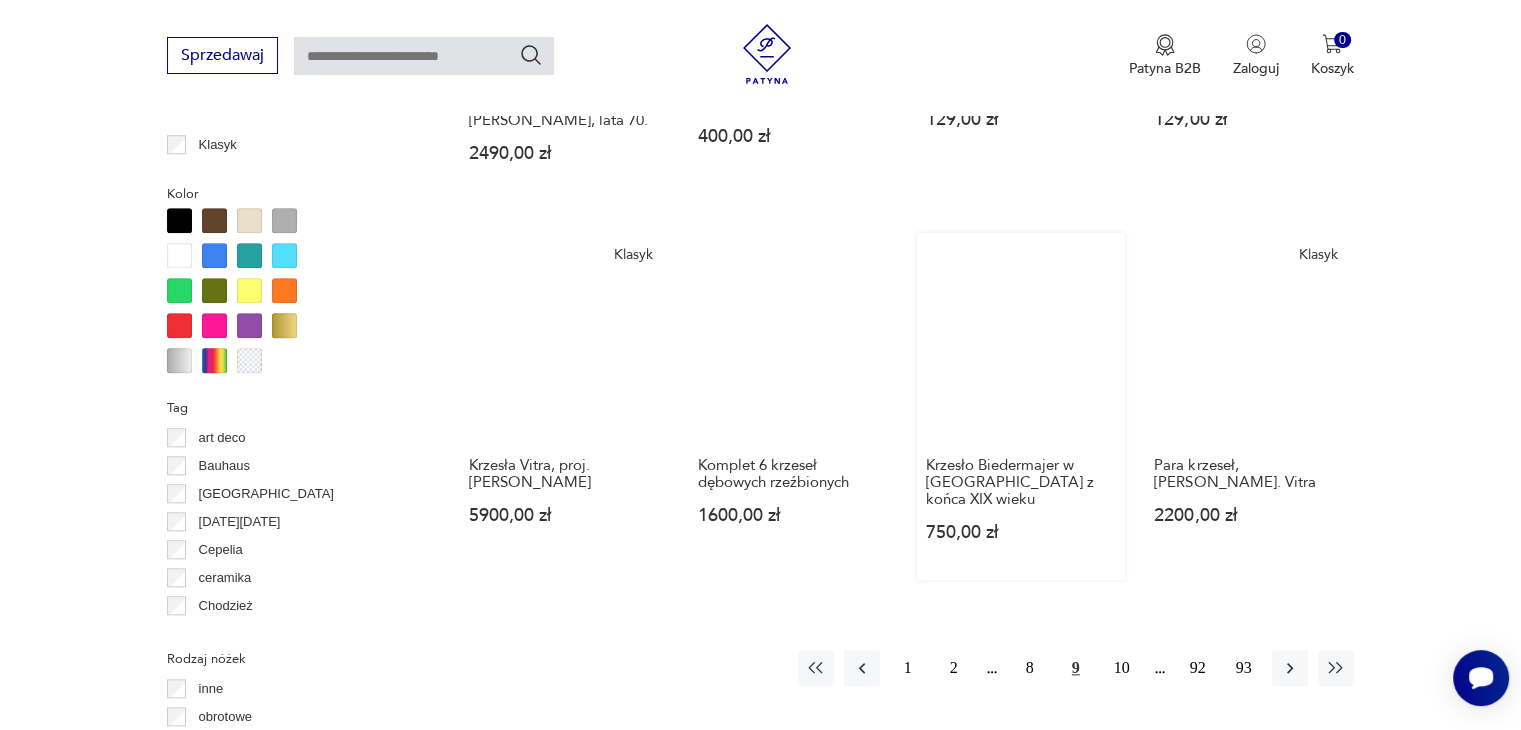 scroll, scrollTop: 1930, scrollLeft: 0, axis: vertical 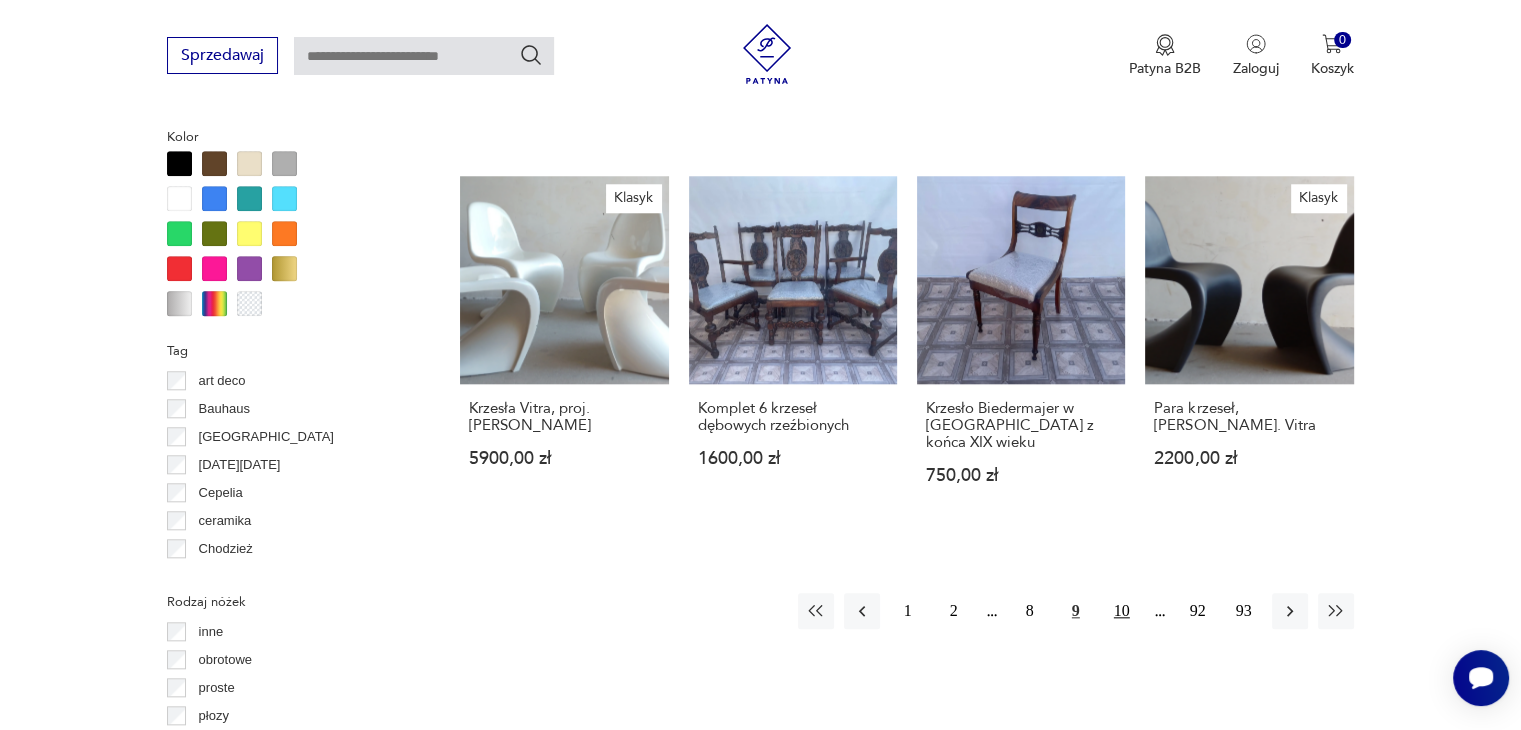 click on "10" at bounding box center (1122, 611) 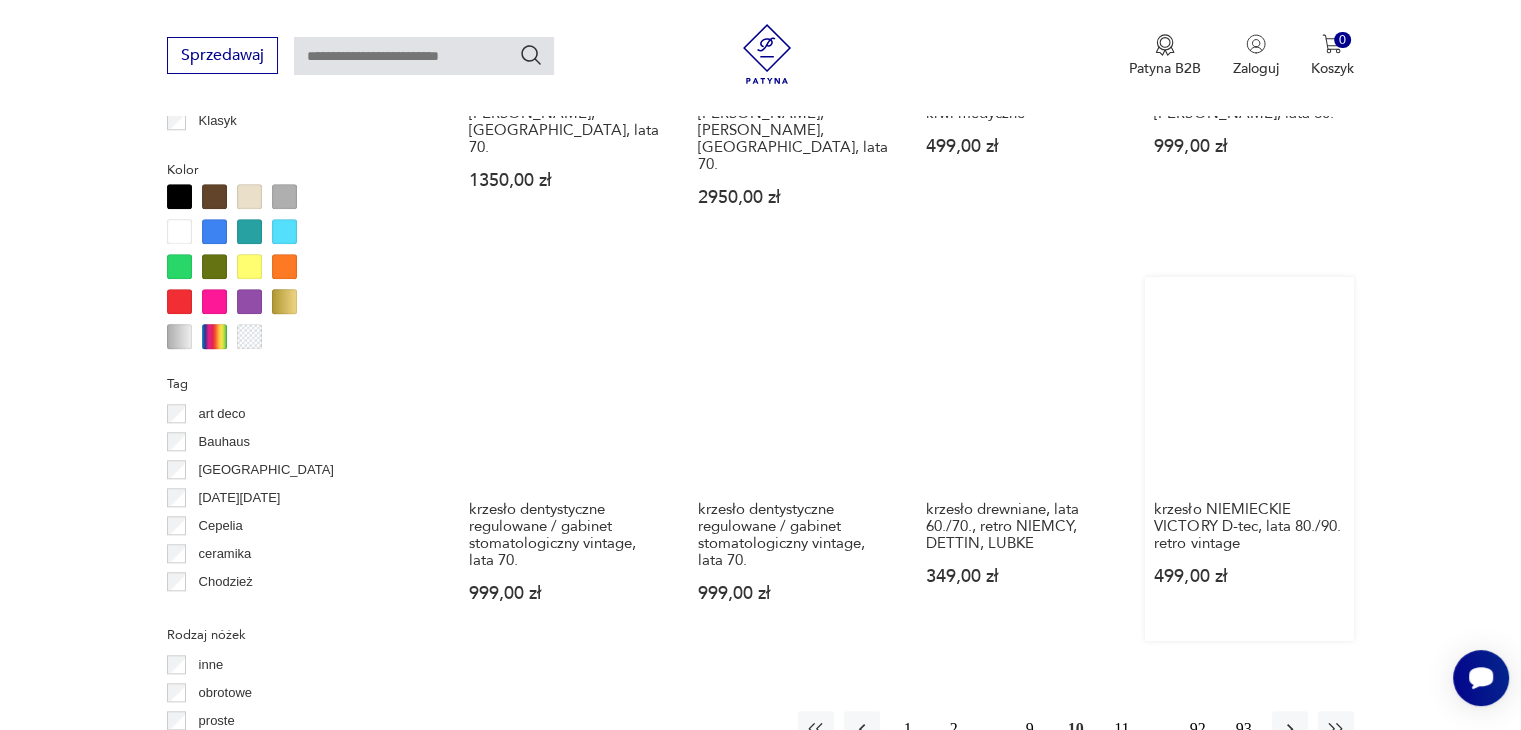 scroll, scrollTop: 1930, scrollLeft: 0, axis: vertical 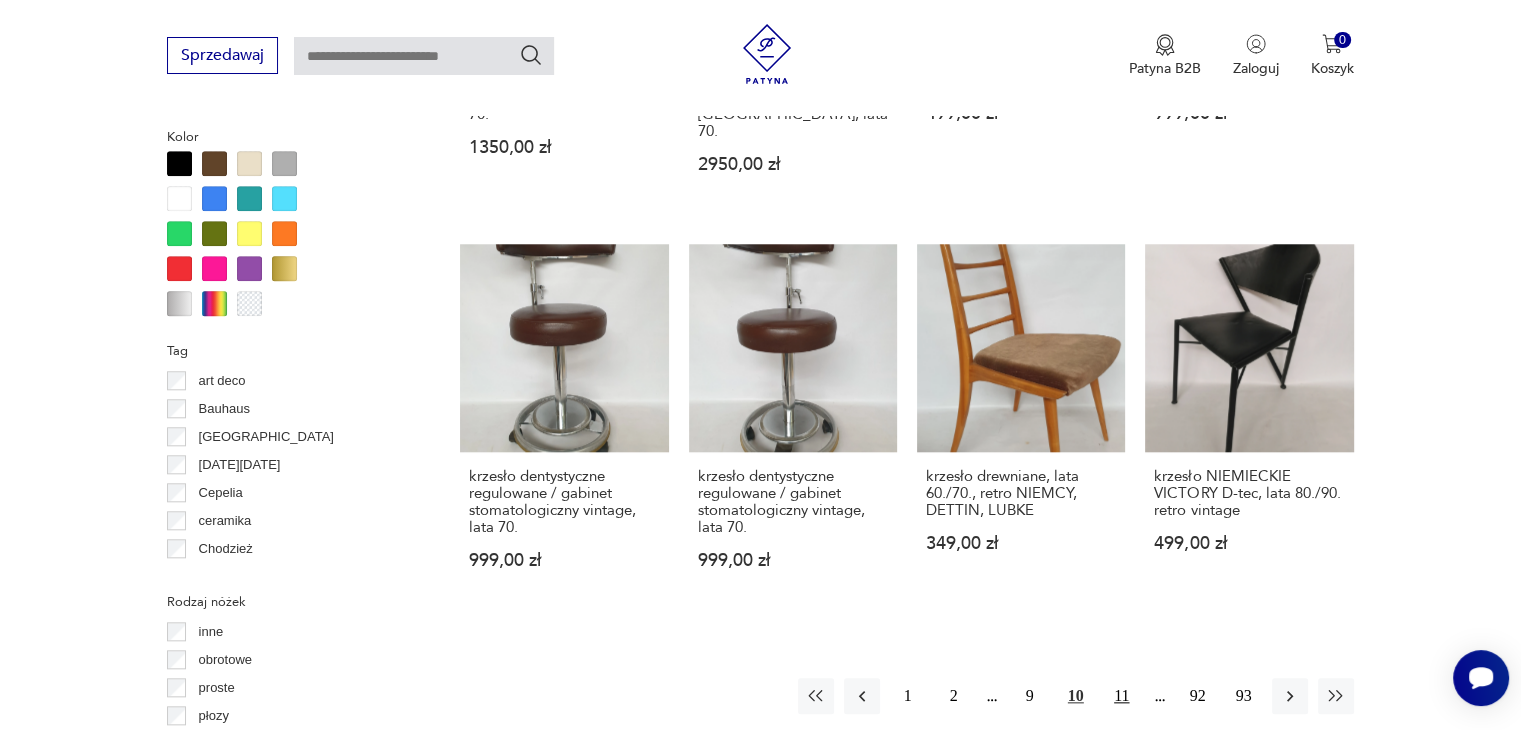 click on "11" at bounding box center [1122, 696] 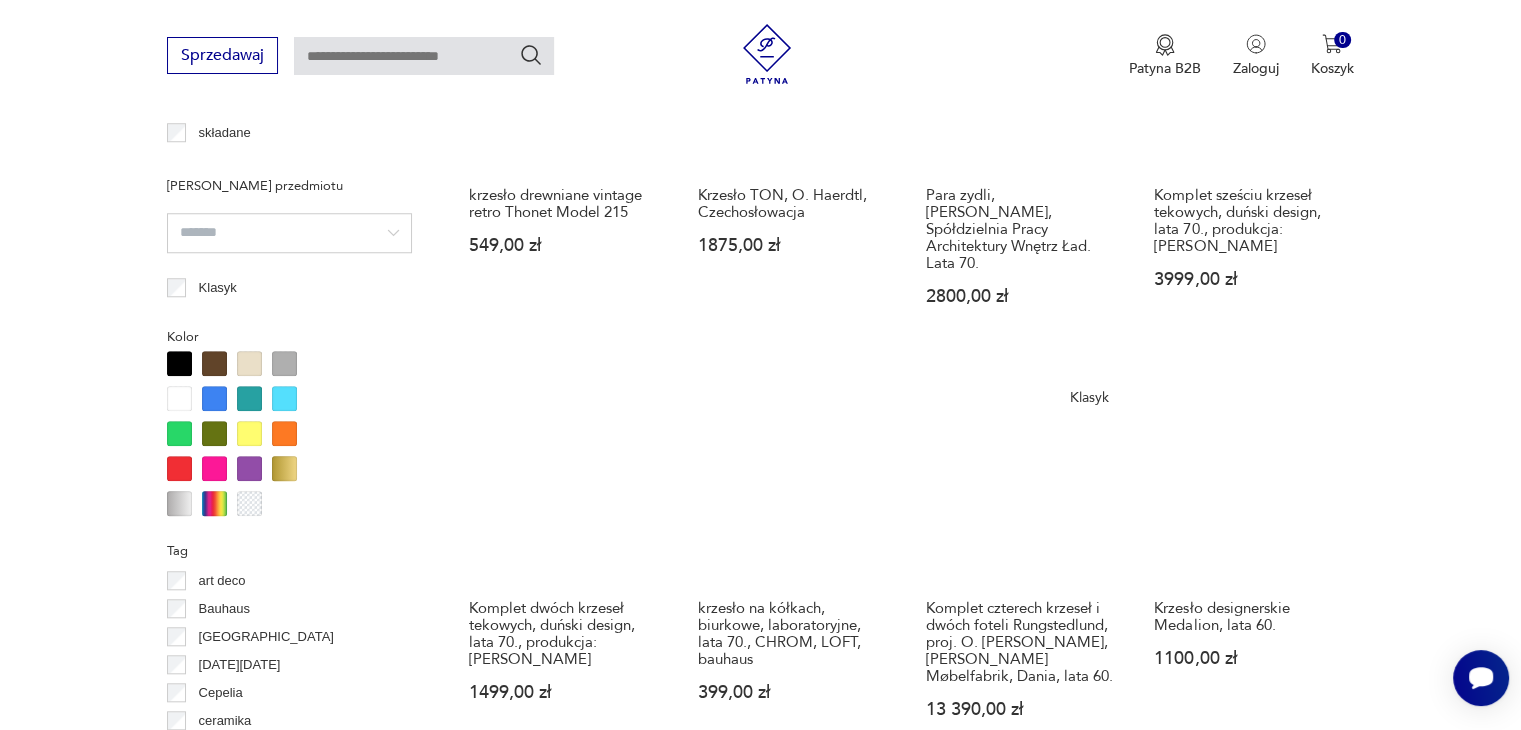scroll, scrollTop: 2030, scrollLeft: 0, axis: vertical 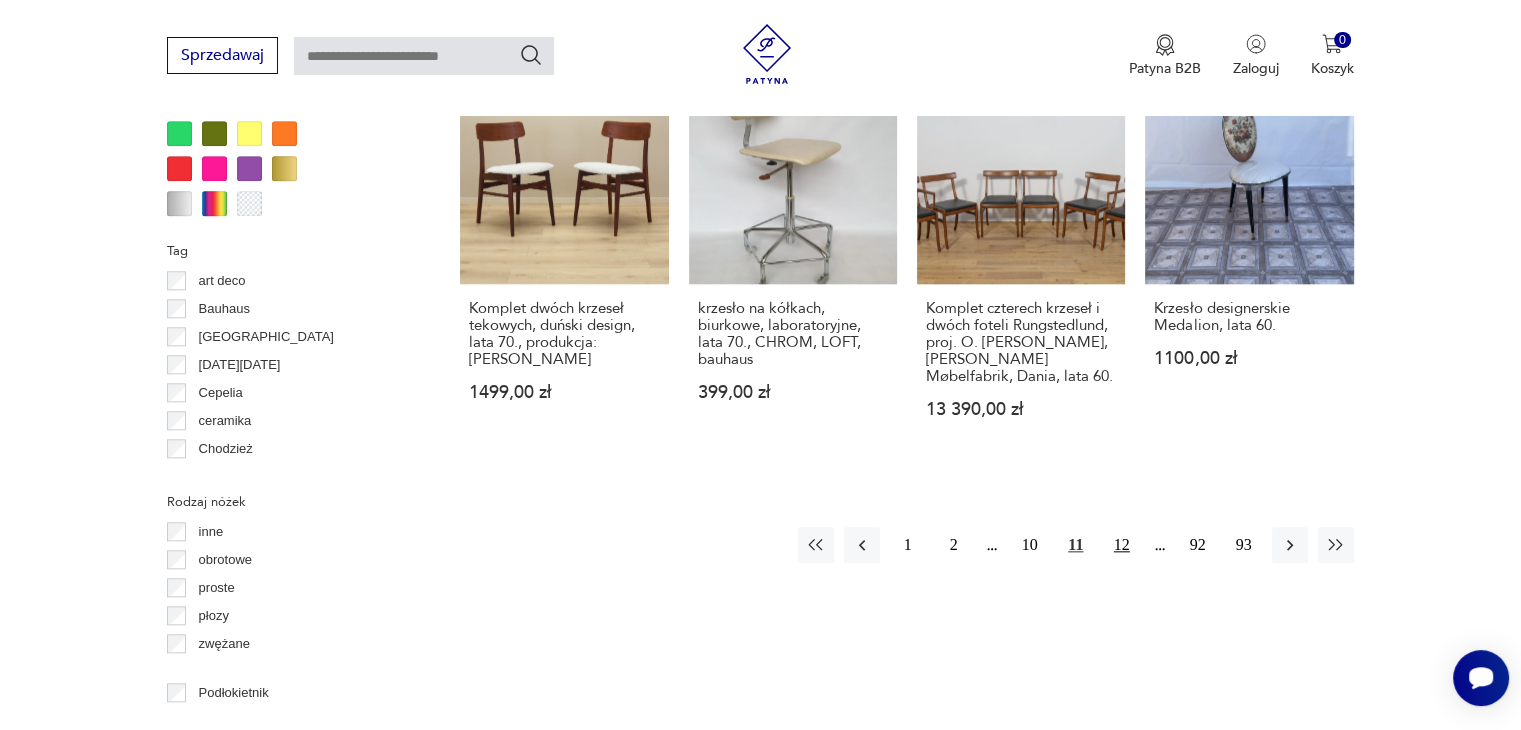 click on "12" at bounding box center (1122, 545) 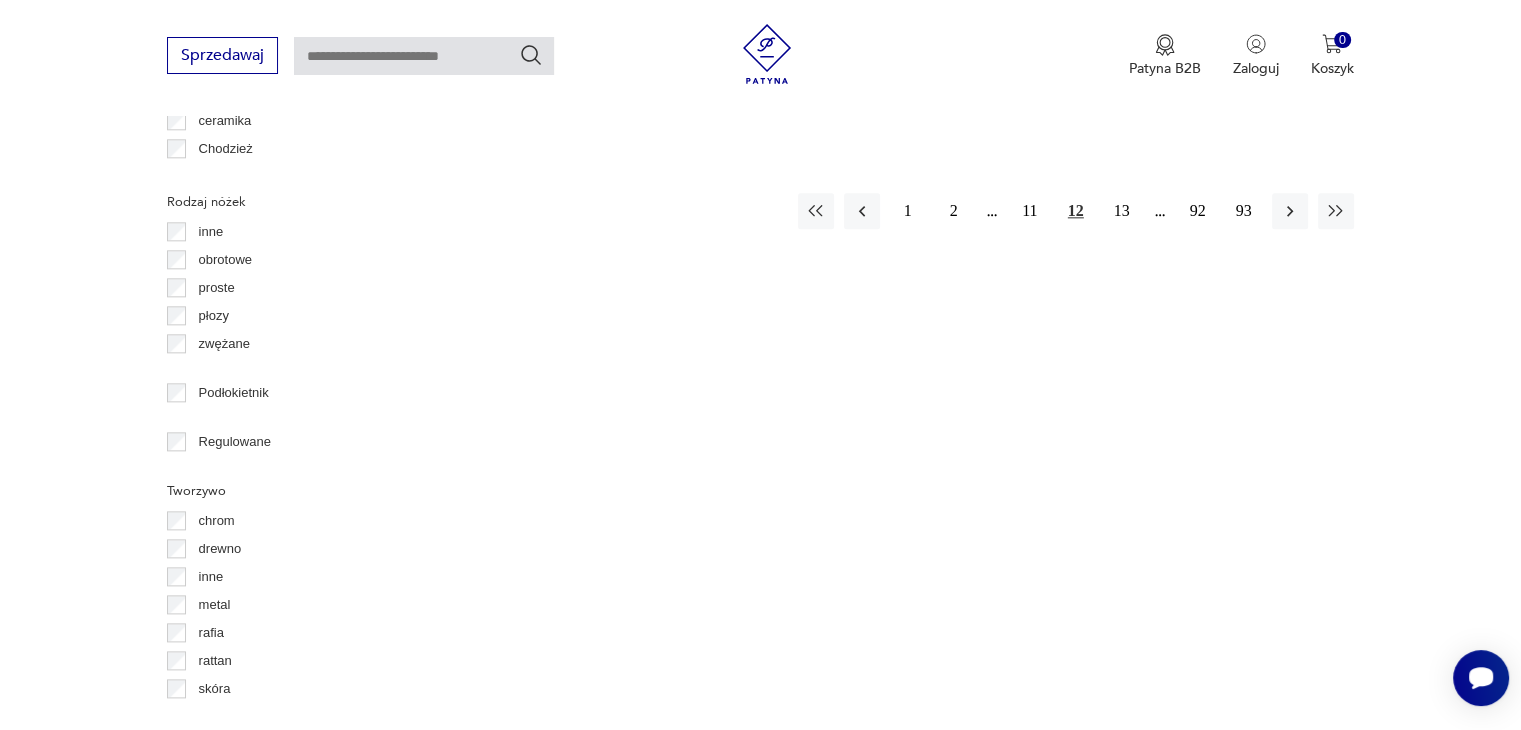 scroll, scrollTop: 2130, scrollLeft: 0, axis: vertical 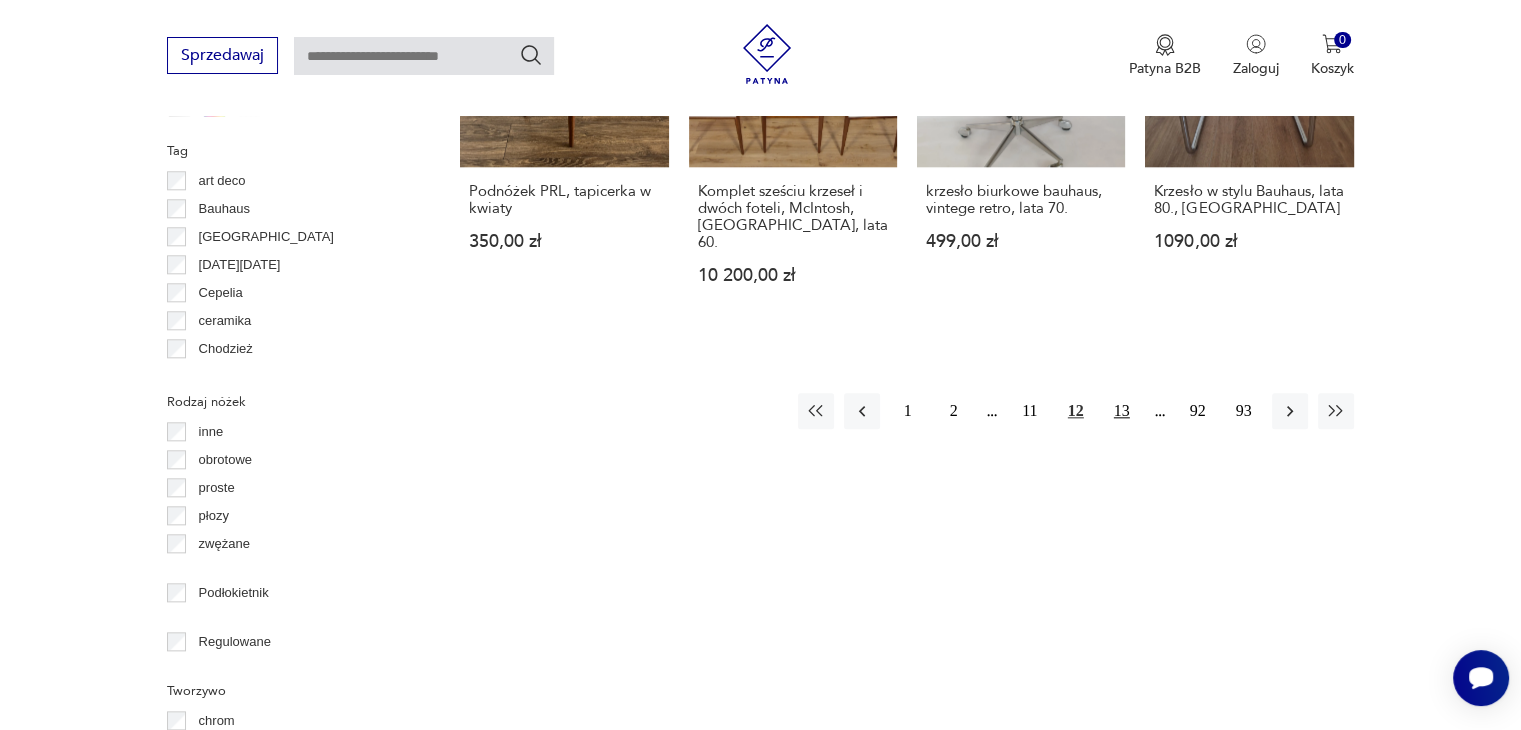 click on "13" at bounding box center [1122, 411] 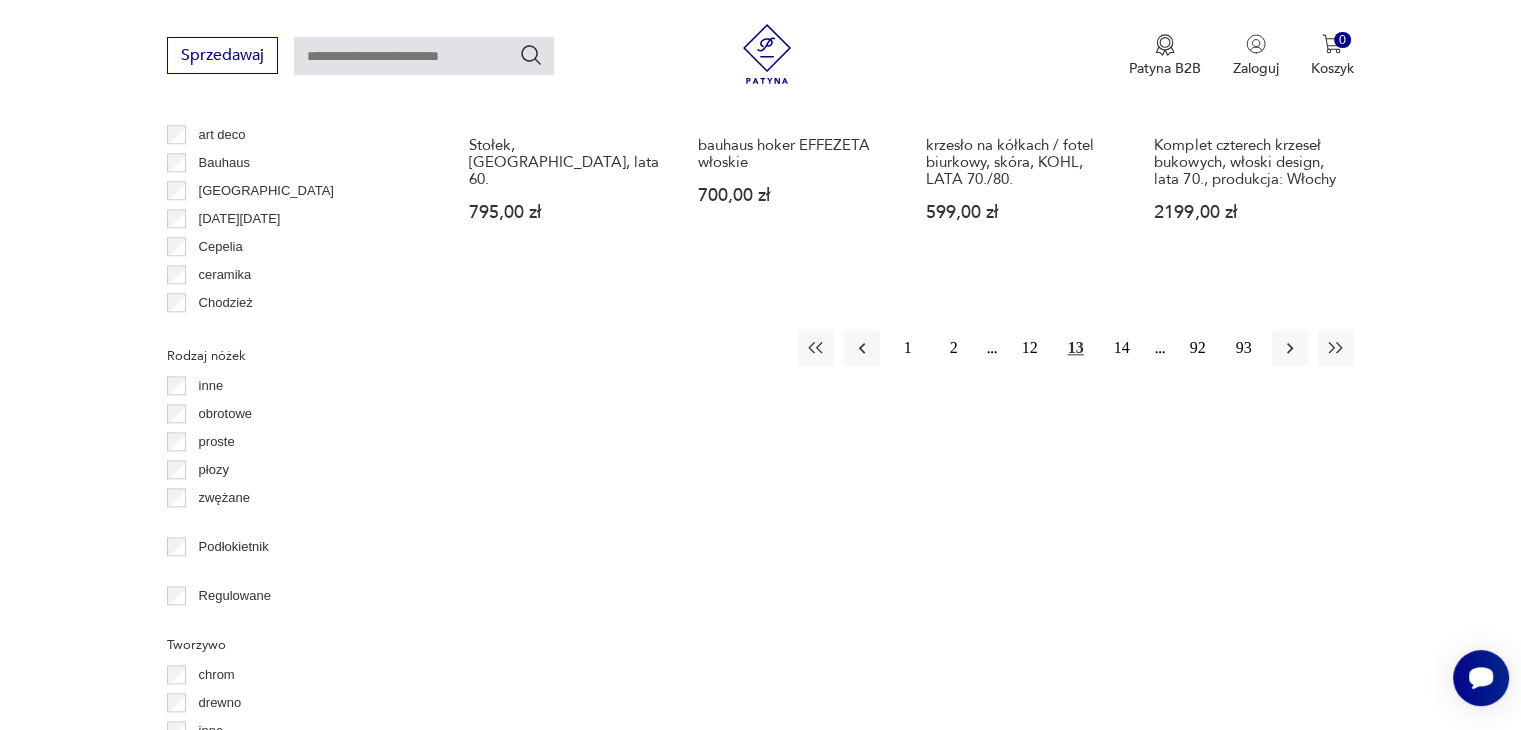 scroll, scrollTop: 2130, scrollLeft: 0, axis: vertical 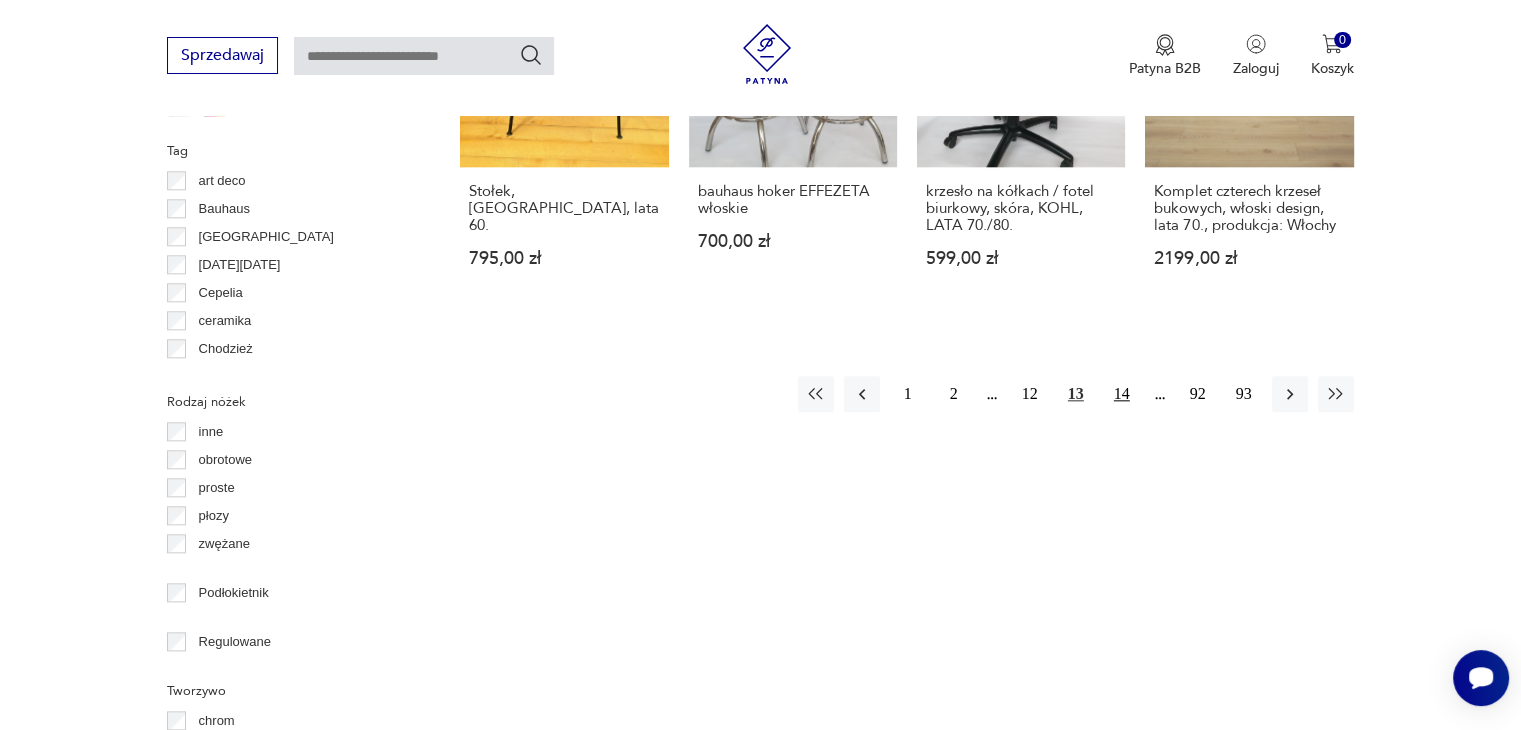 click on "14" at bounding box center [1122, 394] 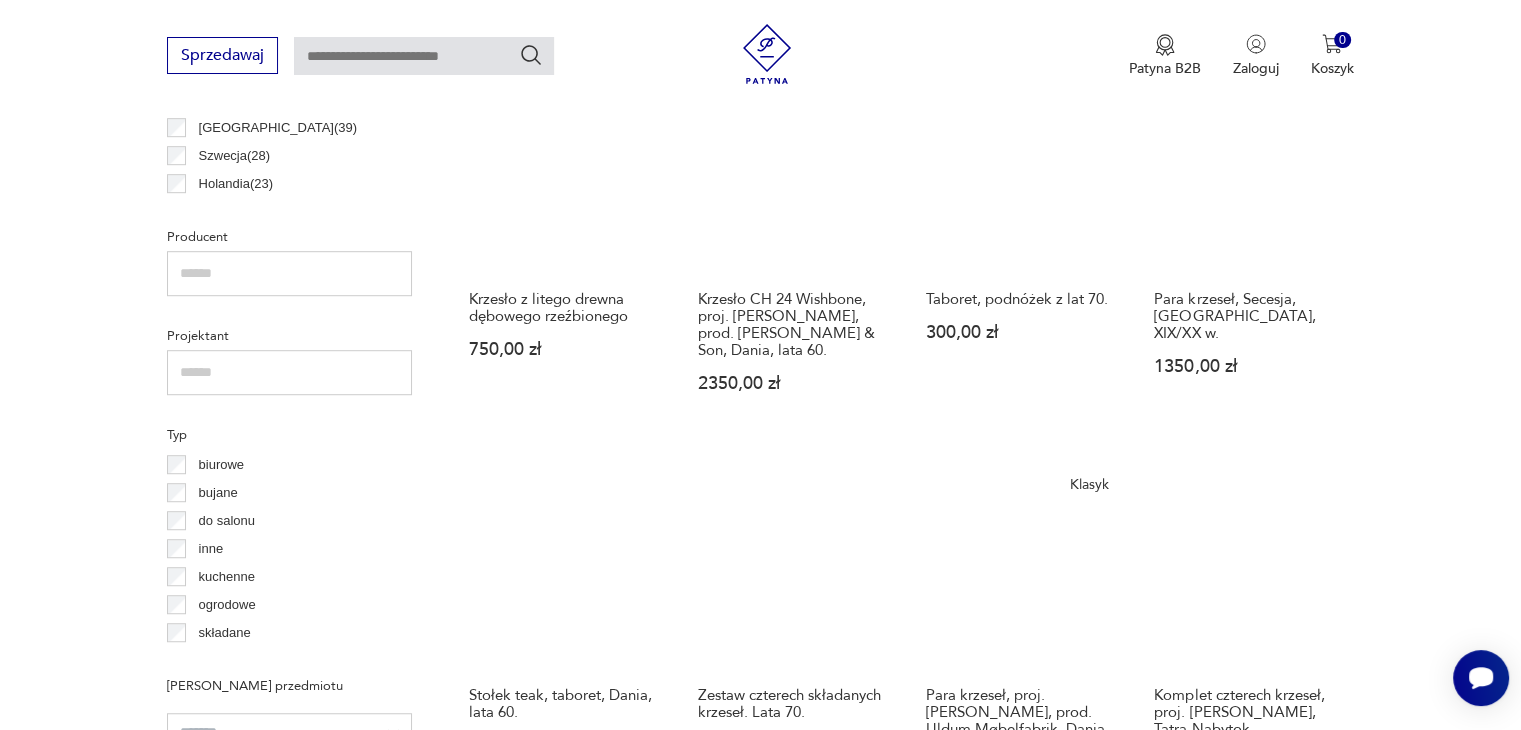 scroll, scrollTop: 2230, scrollLeft: 0, axis: vertical 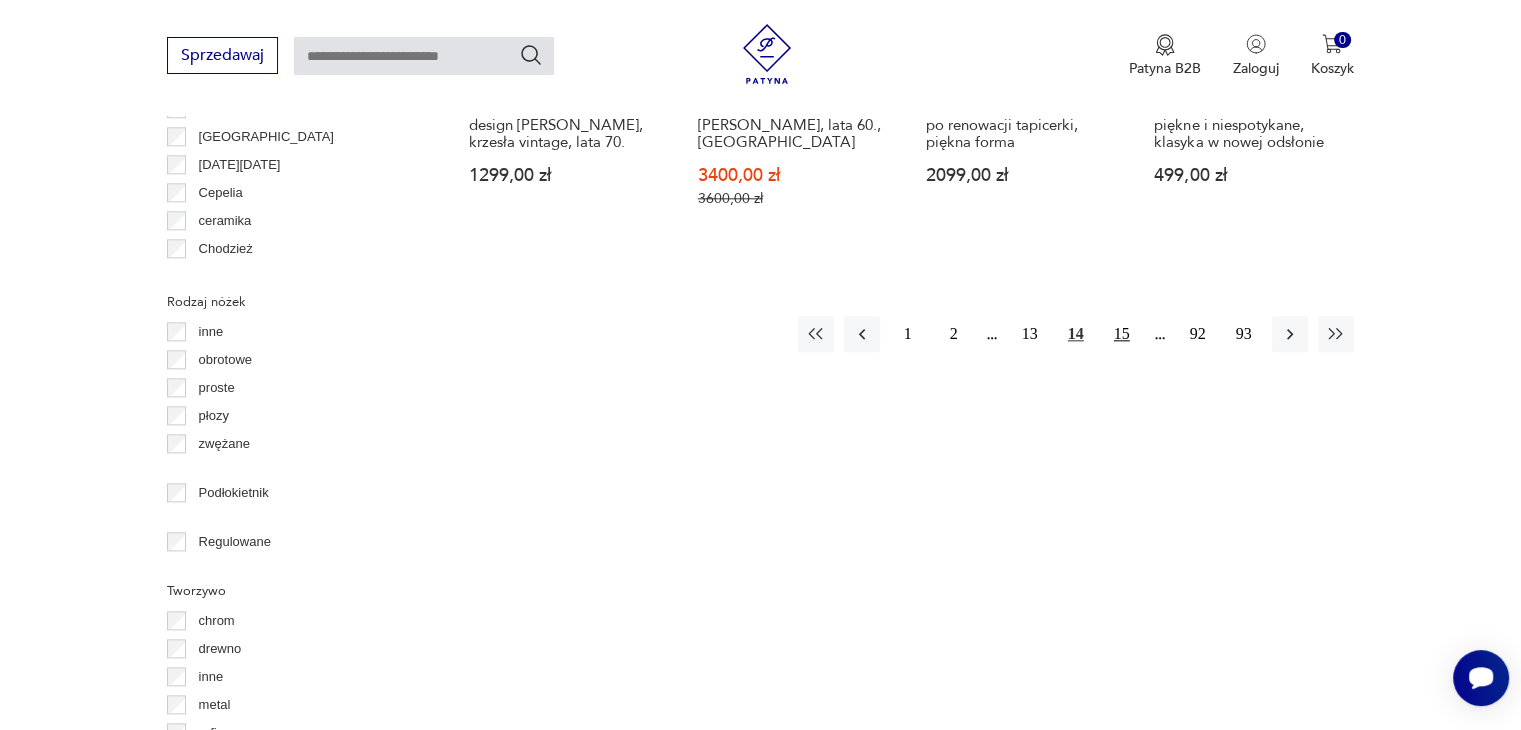 drag, startPoint x: 1124, startPoint y: 285, endPoint x: 1171, endPoint y: 391, distance: 115.952576 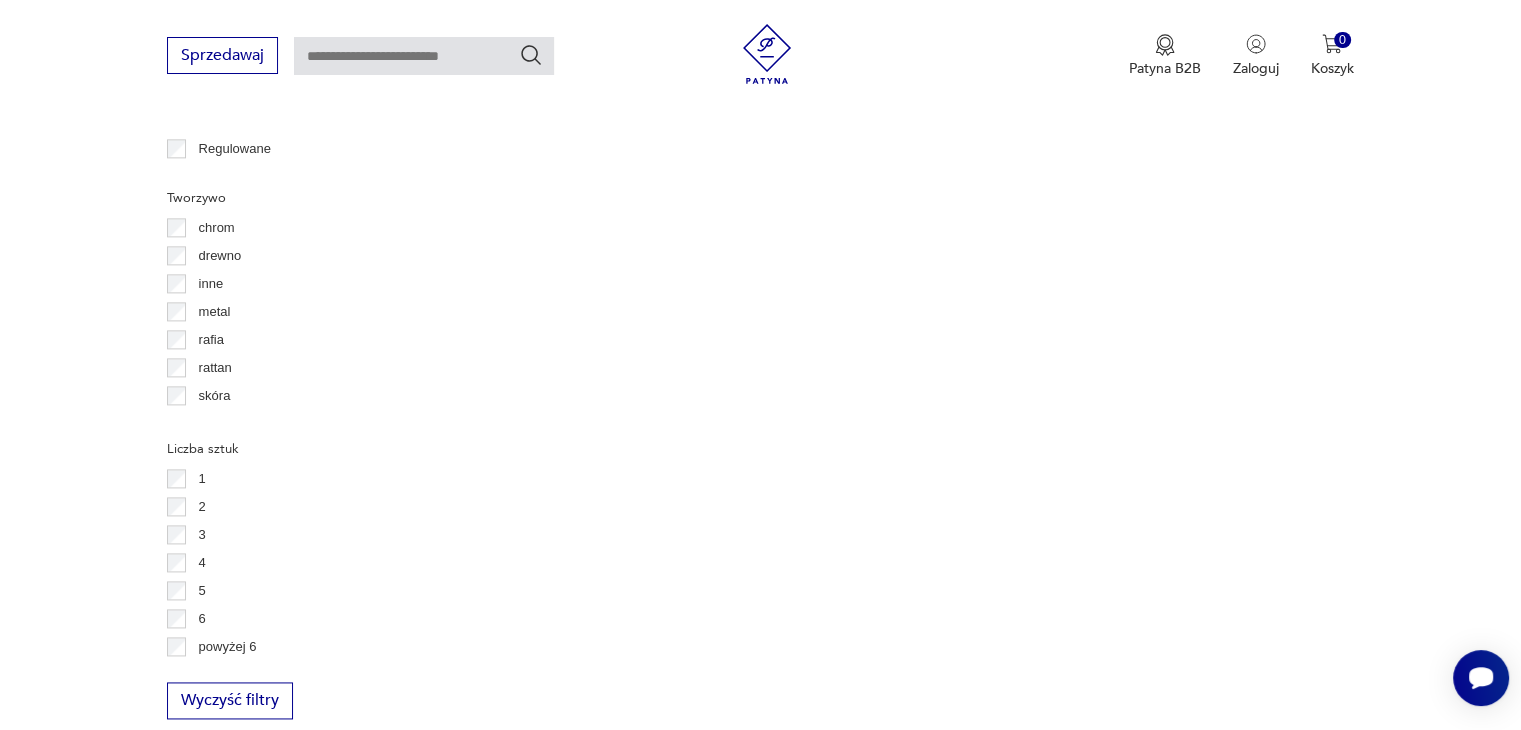 scroll, scrollTop: 2630, scrollLeft: 0, axis: vertical 